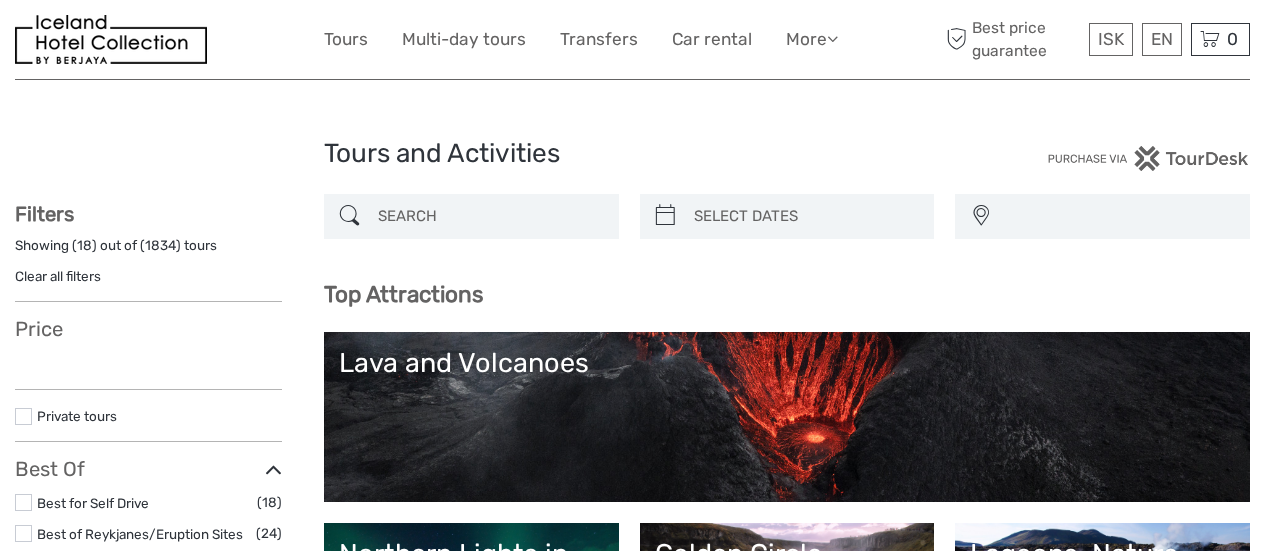 select 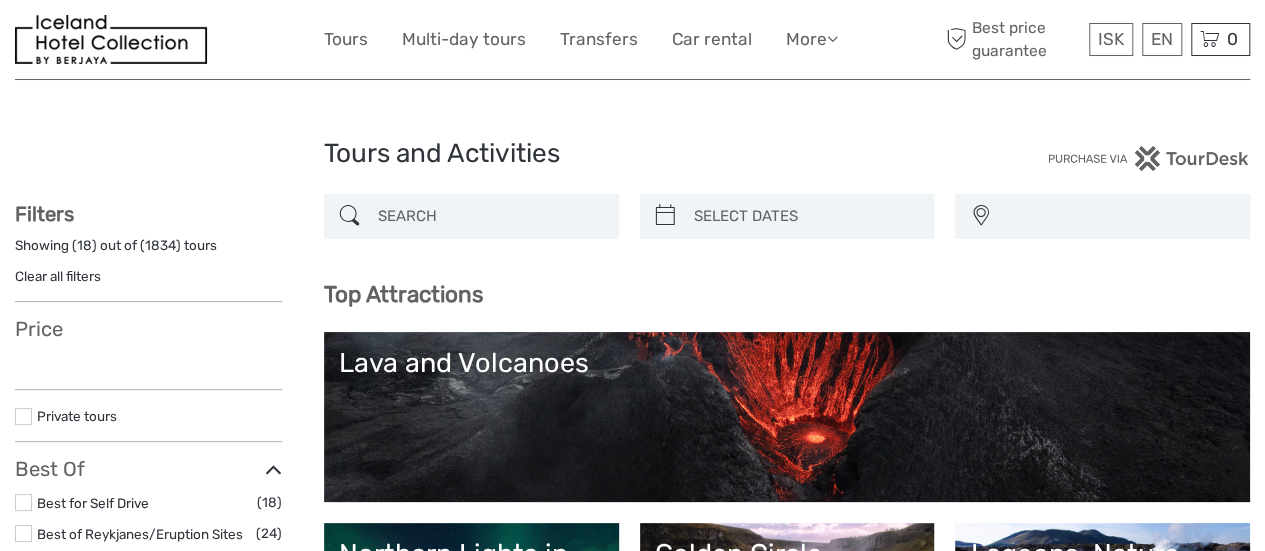 scroll, scrollTop: 0, scrollLeft: 0, axis: both 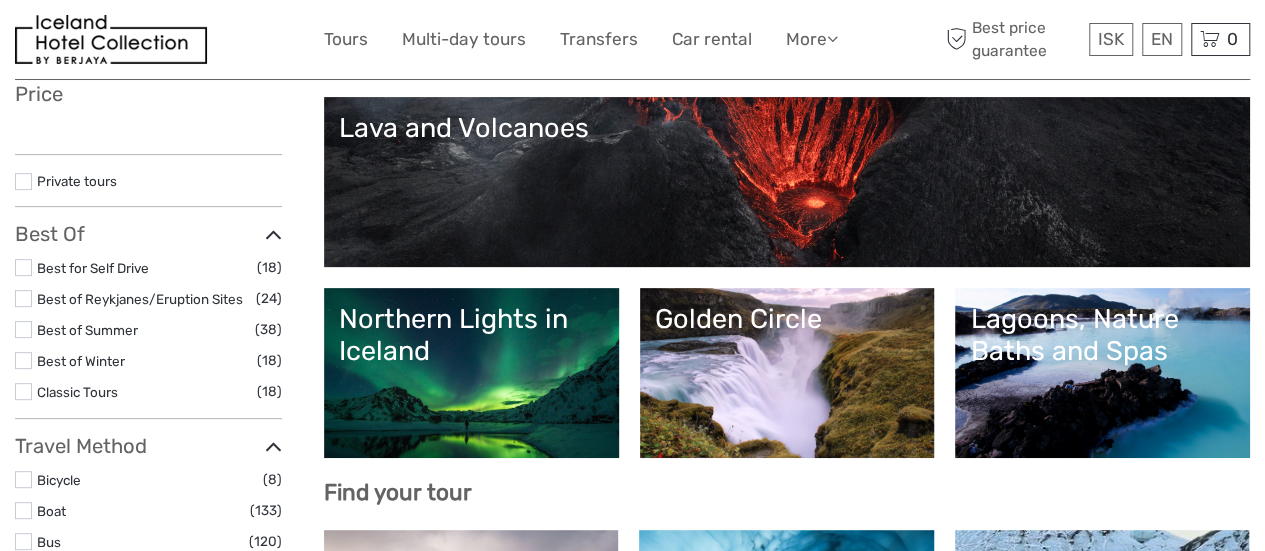 select 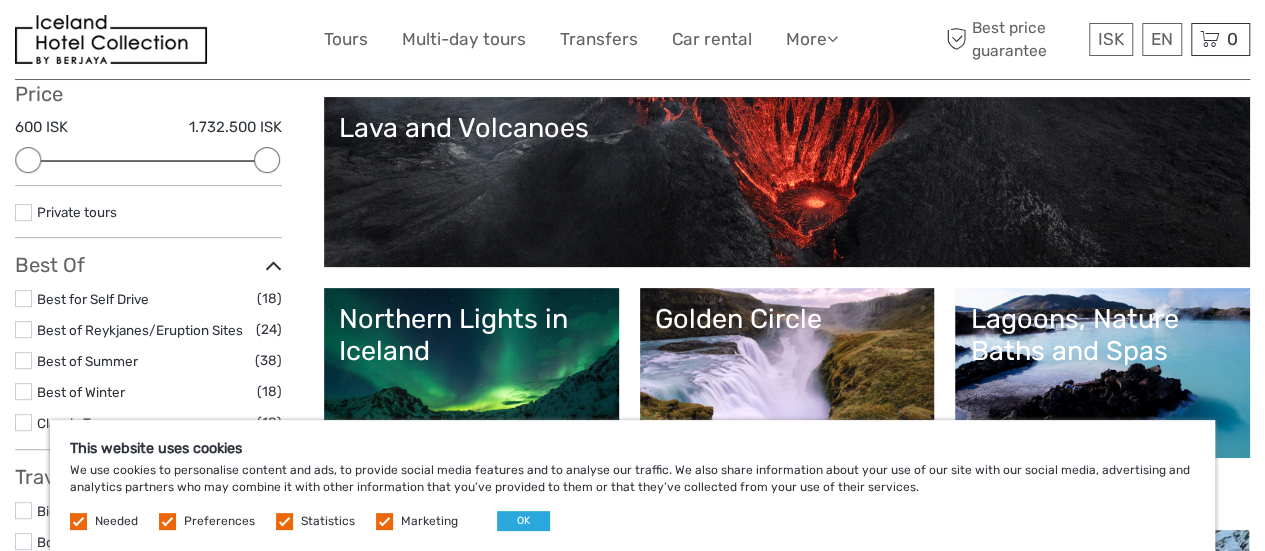 scroll, scrollTop: 174, scrollLeft: 0, axis: vertical 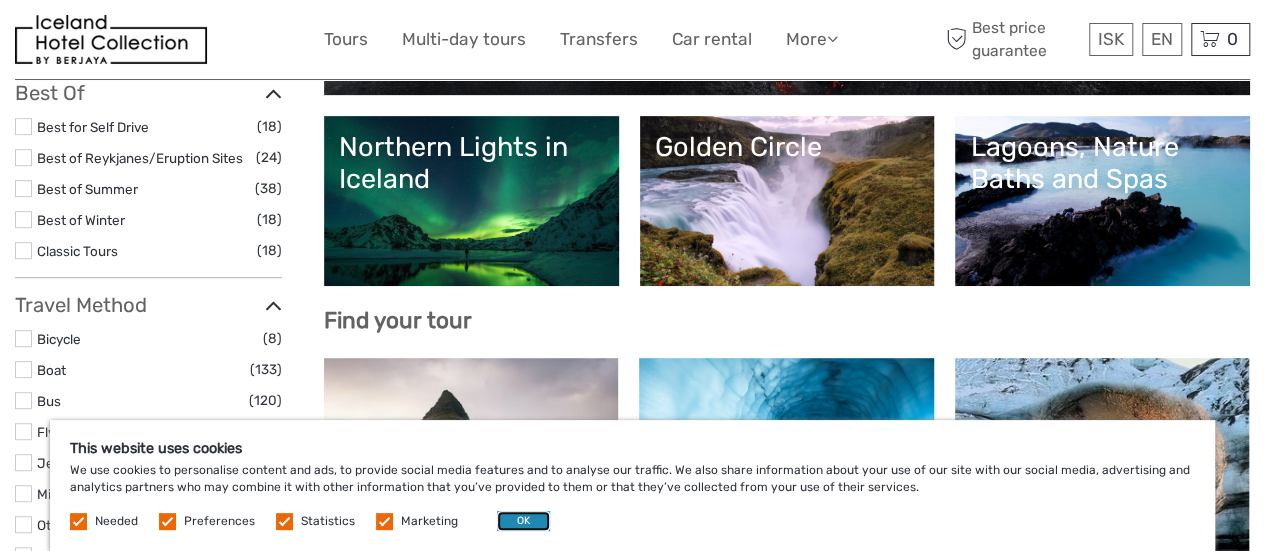 click on "OK" at bounding box center (523, 521) 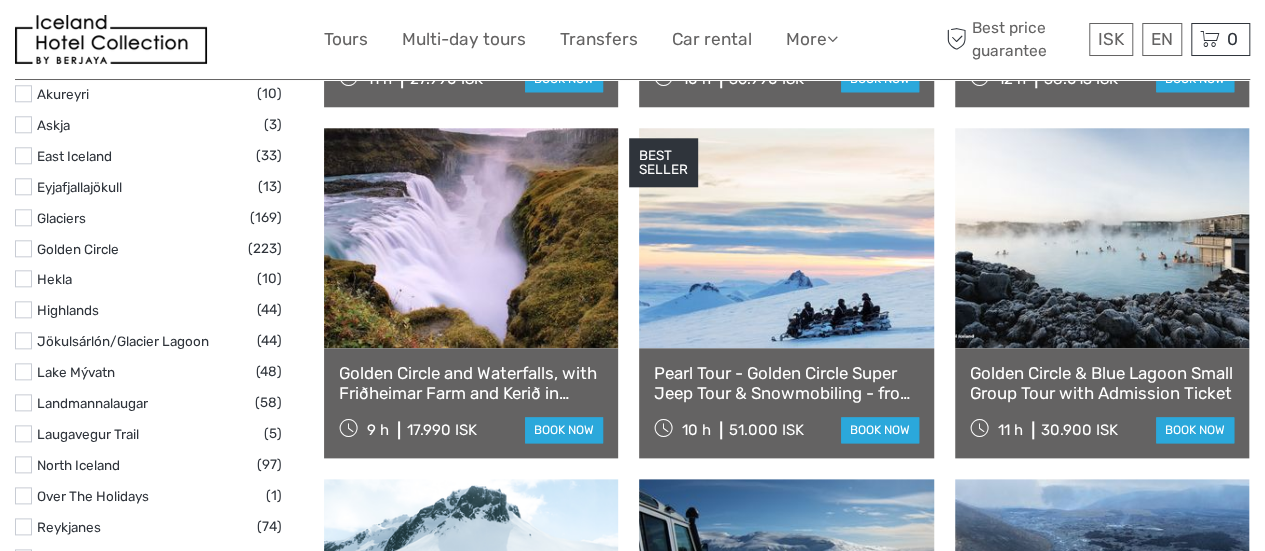 scroll, scrollTop: 768, scrollLeft: 0, axis: vertical 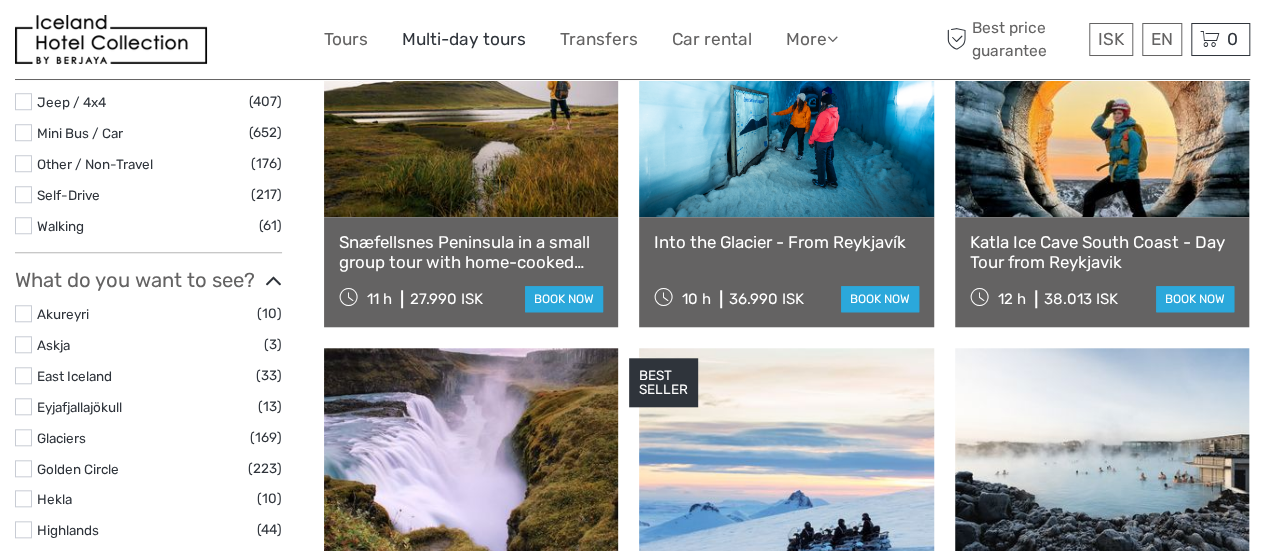 click on "Multi-day tours" at bounding box center (464, 39) 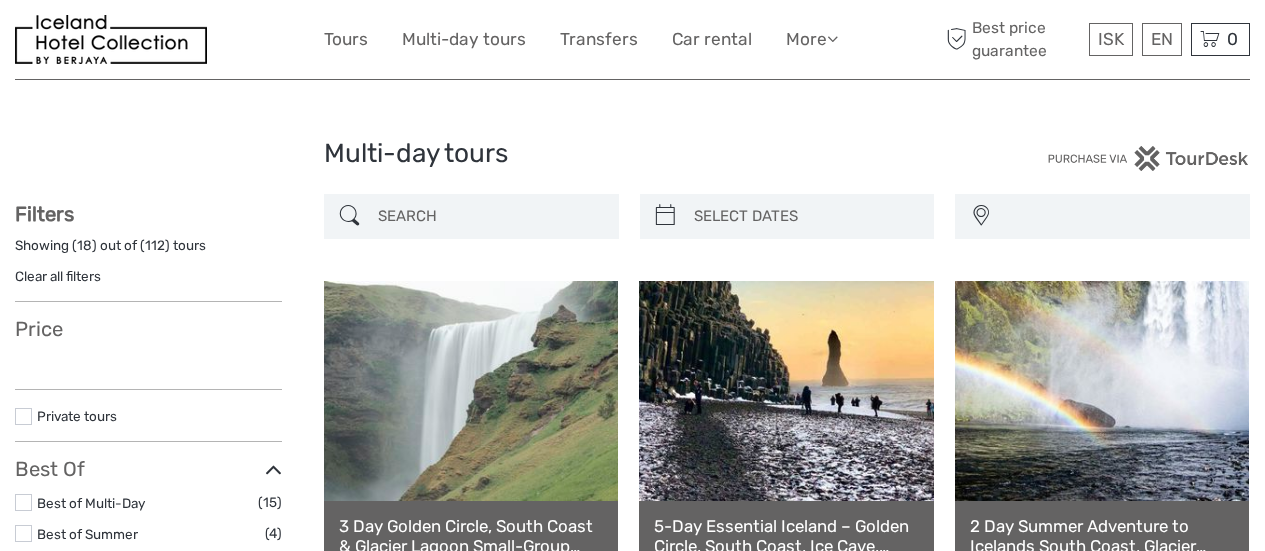 select 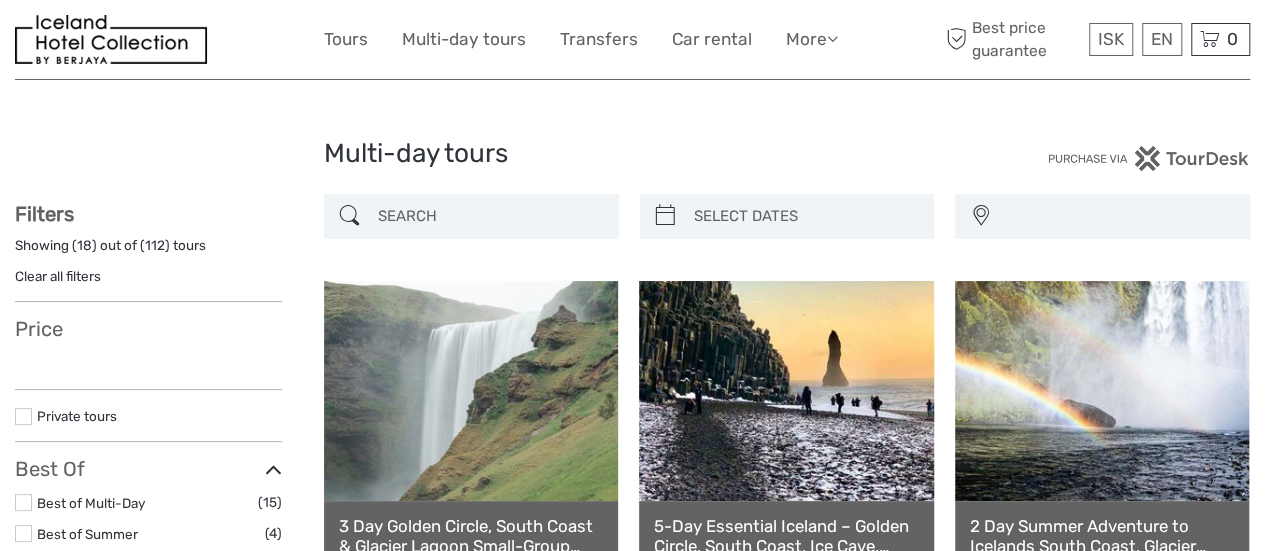 select 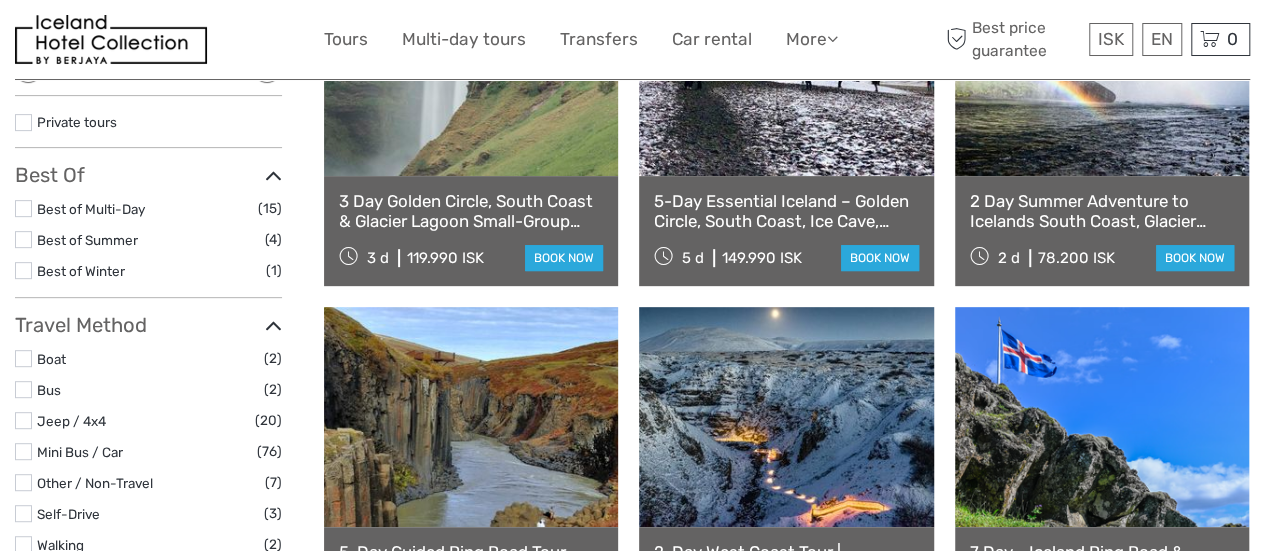 scroll, scrollTop: 332, scrollLeft: 0, axis: vertical 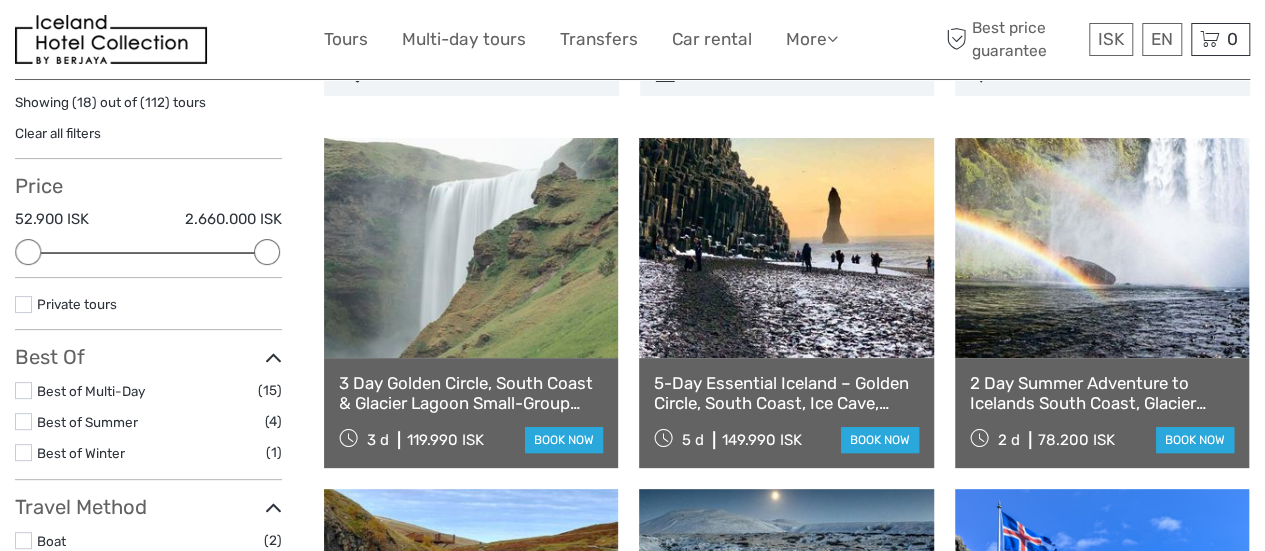 click at bounding box center [471, 248] 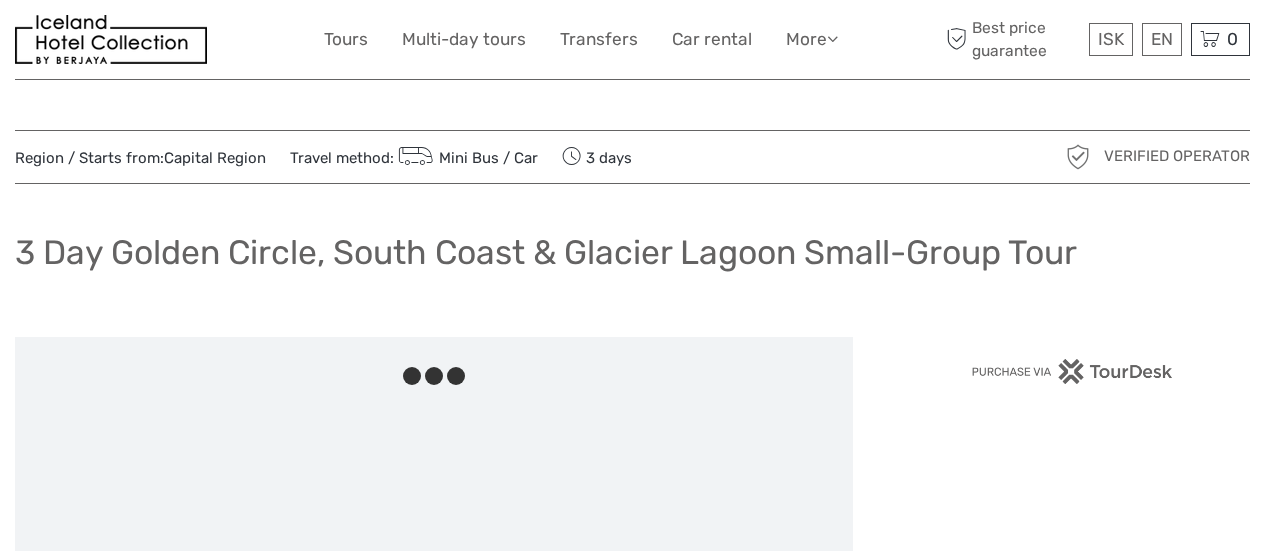 scroll, scrollTop: 0, scrollLeft: 0, axis: both 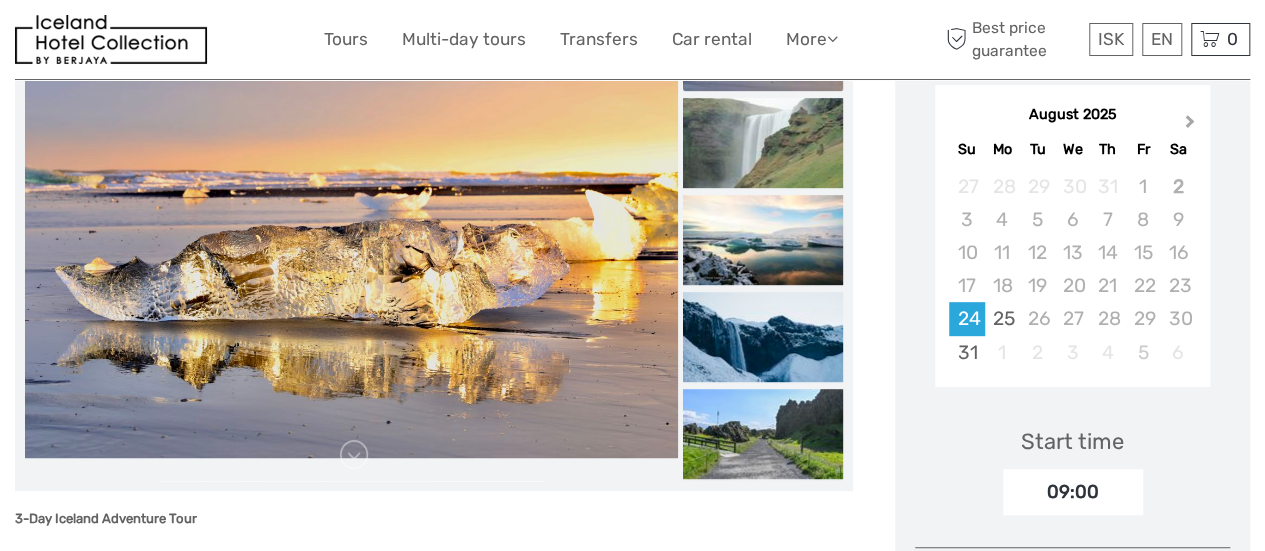 click on "Next Month" at bounding box center (1192, 126) 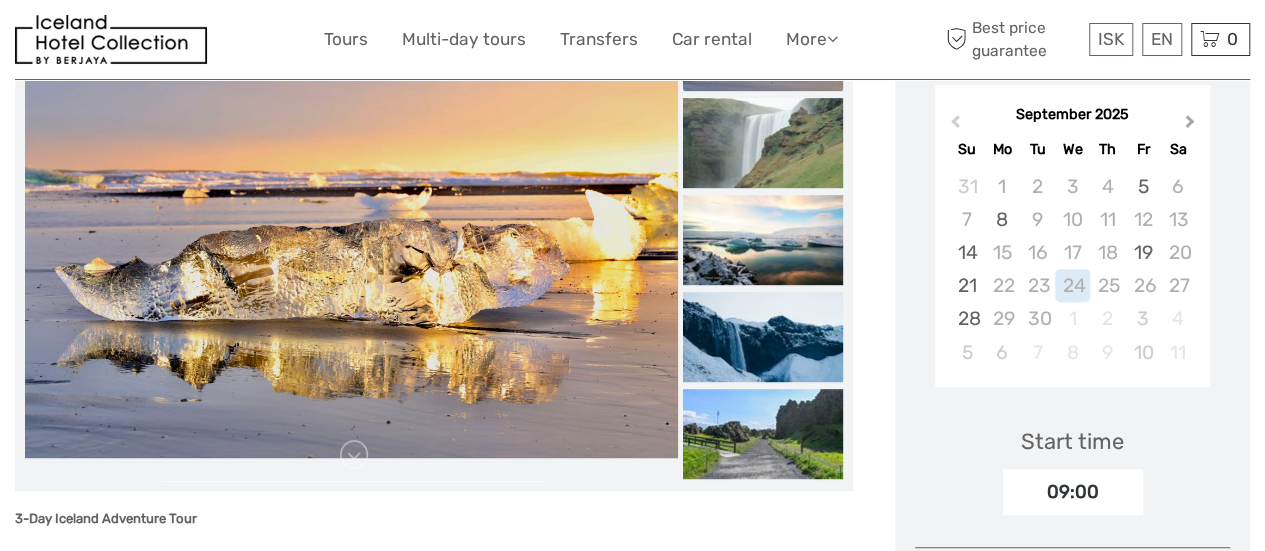 click on "Next Month" at bounding box center (1192, 126) 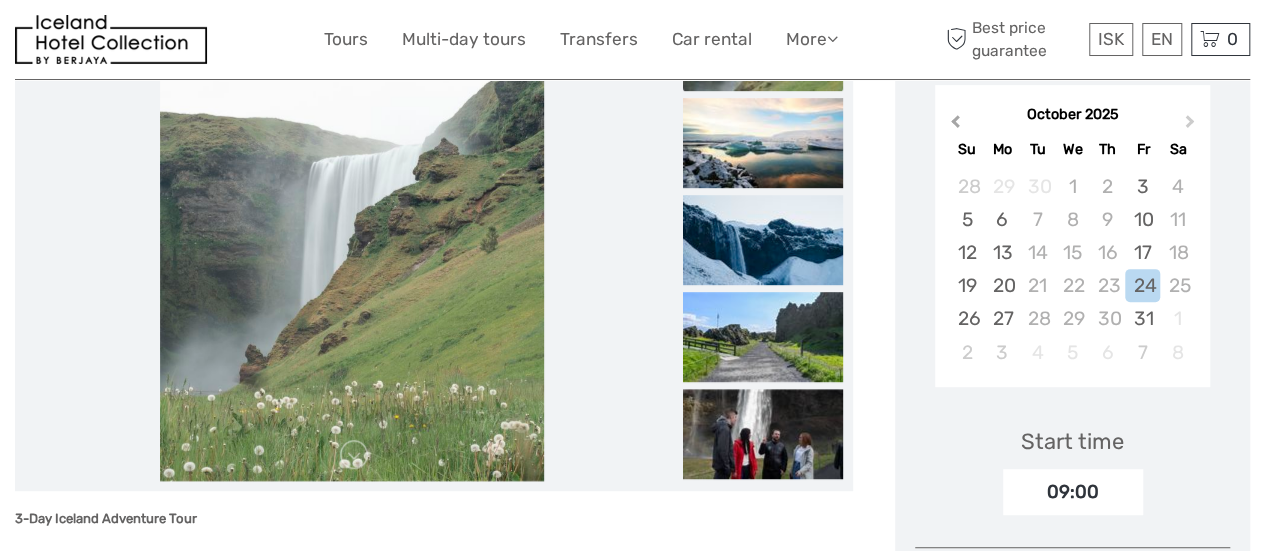 click on "Previous Month" at bounding box center (953, 126) 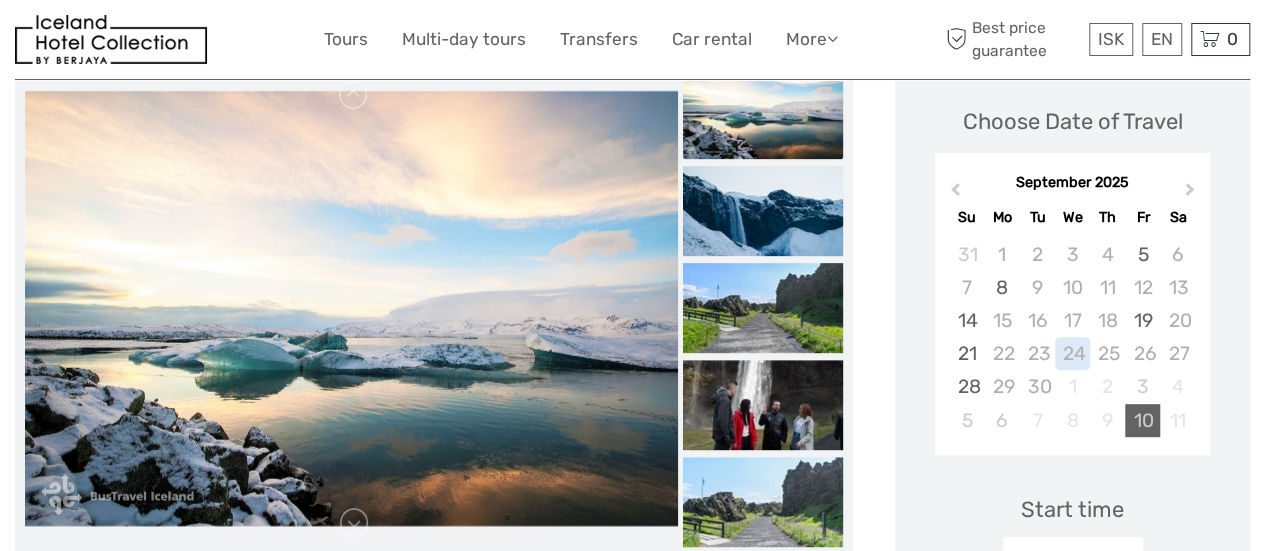 scroll, scrollTop: 280, scrollLeft: 0, axis: vertical 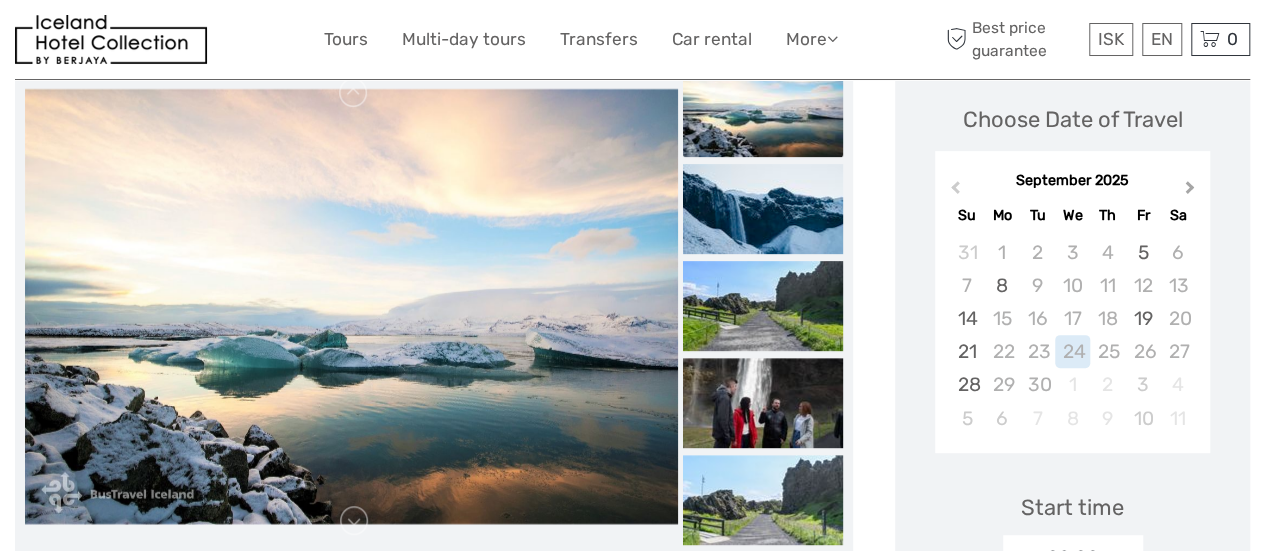 click on "Next Month" at bounding box center [1190, 191] 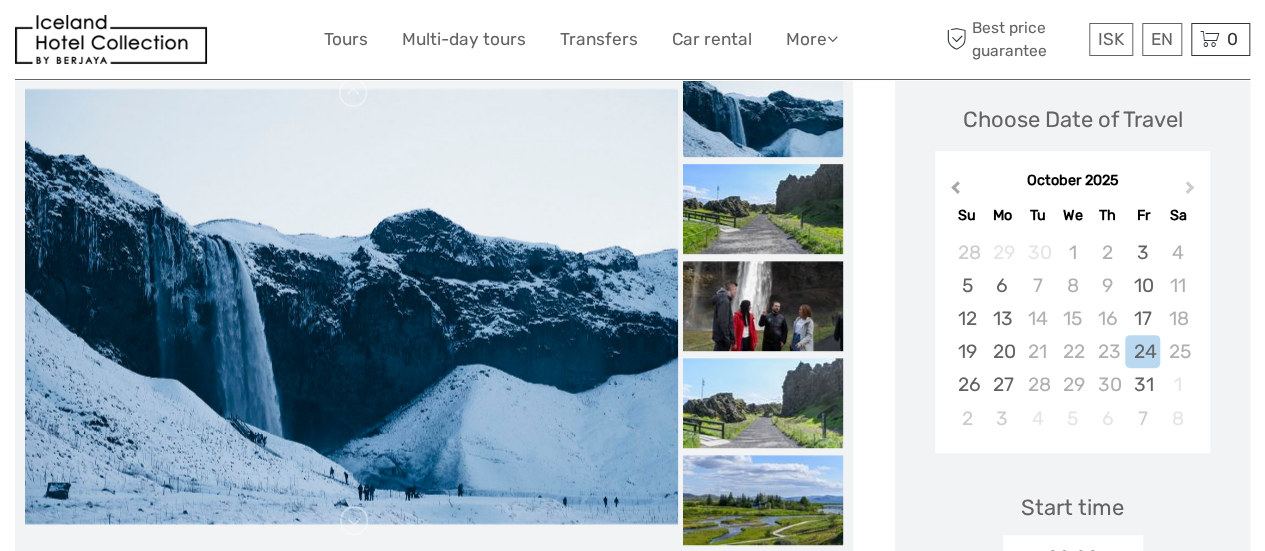 click on "Previous Month" at bounding box center (955, 191) 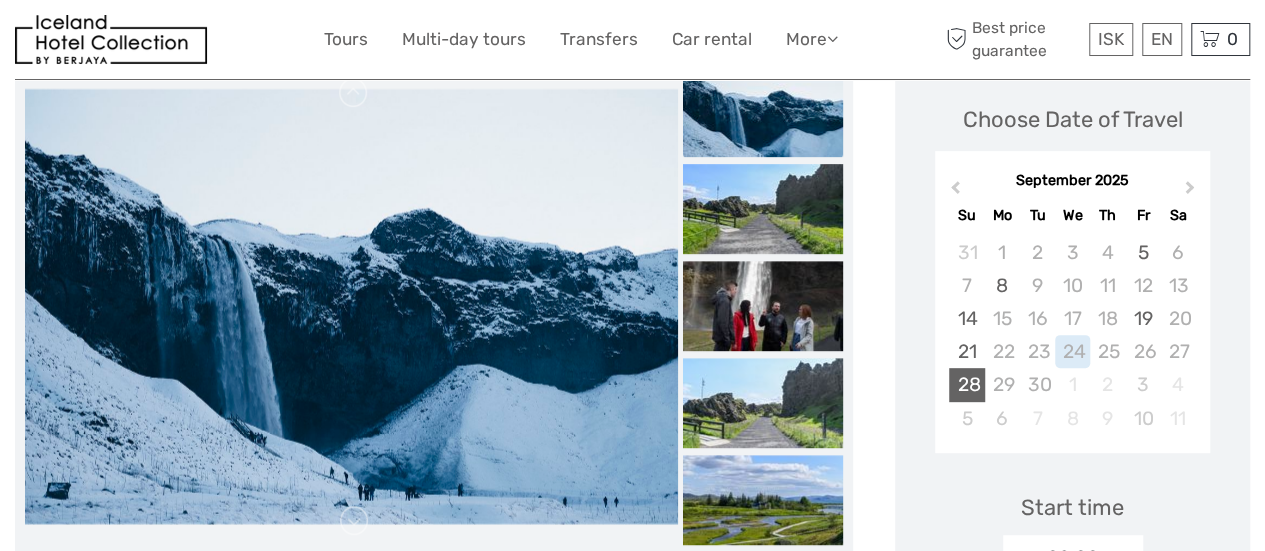 click on "28" at bounding box center [966, 384] 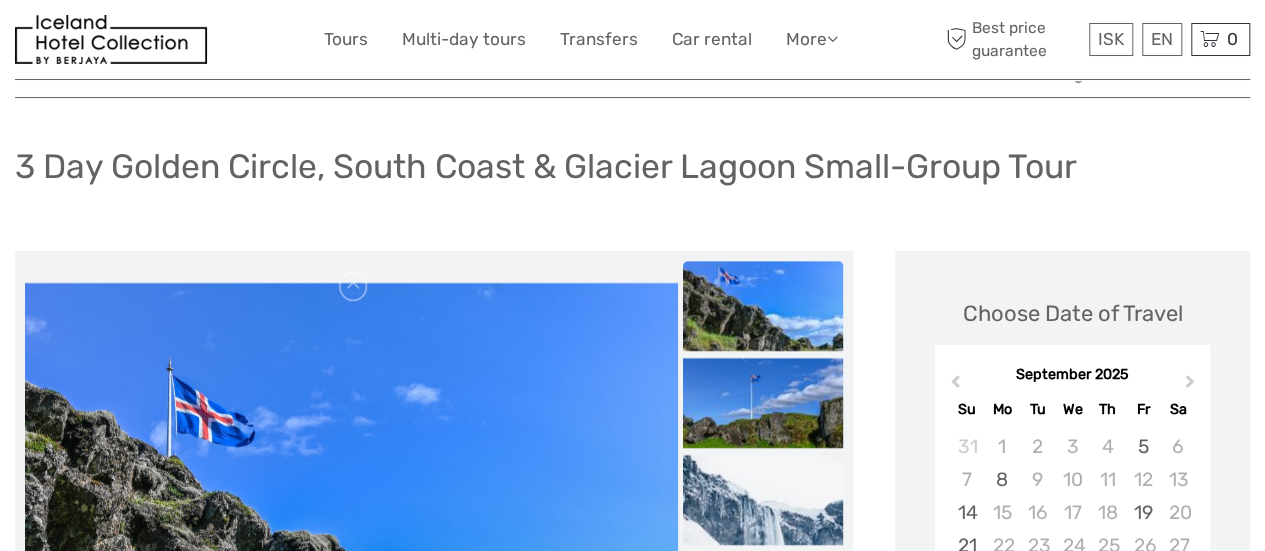 scroll, scrollTop: 0, scrollLeft: 0, axis: both 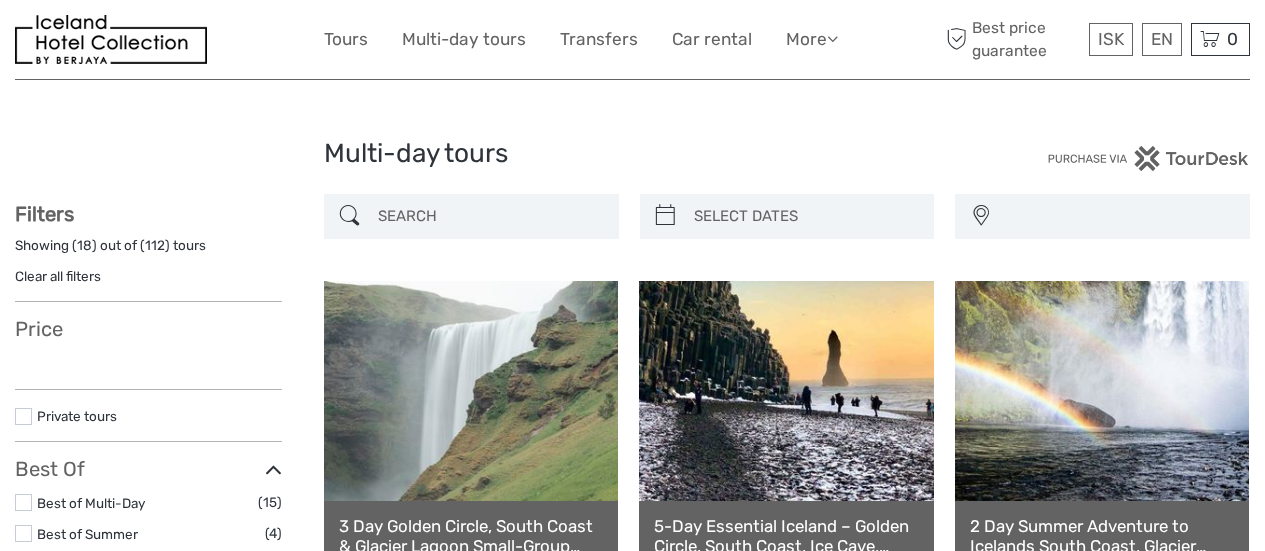 select 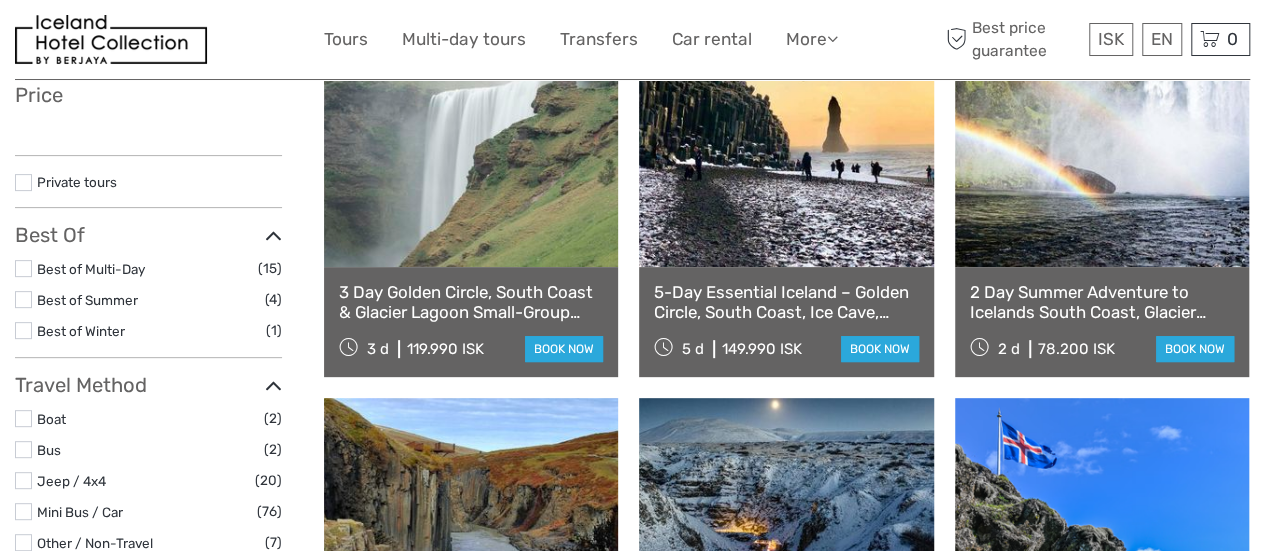 scroll, scrollTop: 235, scrollLeft: 0, axis: vertical 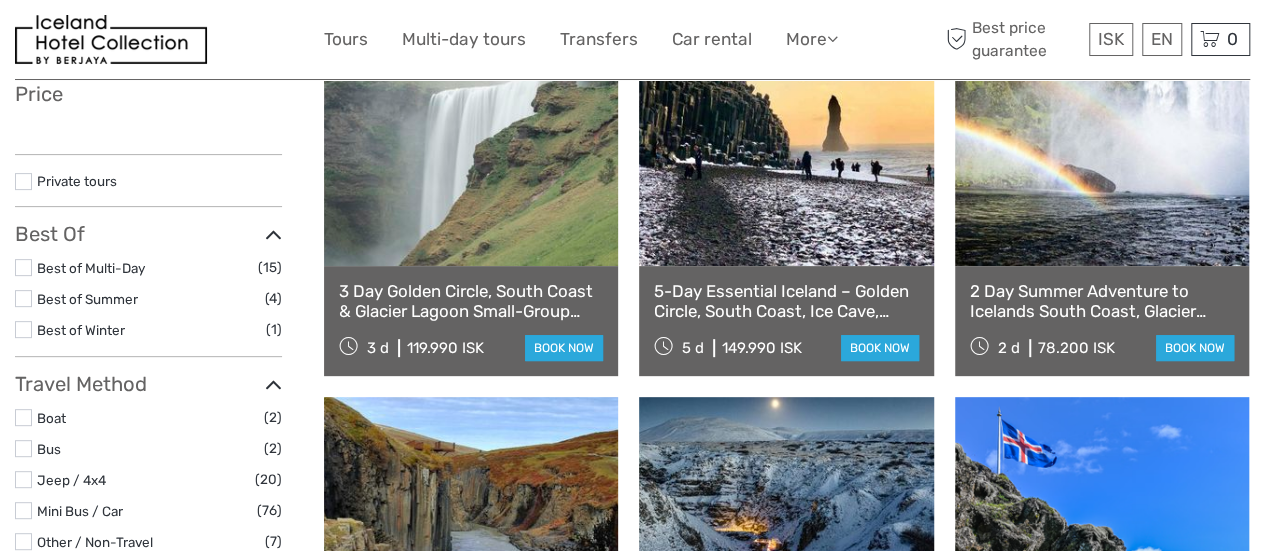 select 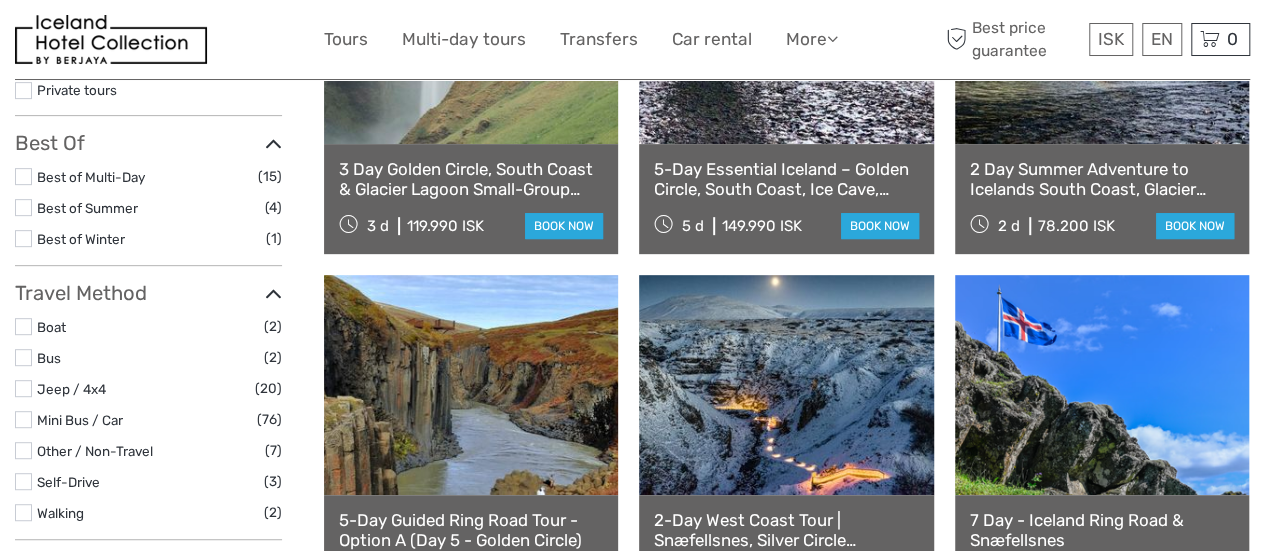 scroll, scrollTop: 309, scrollLeft: 0, axis: vertical 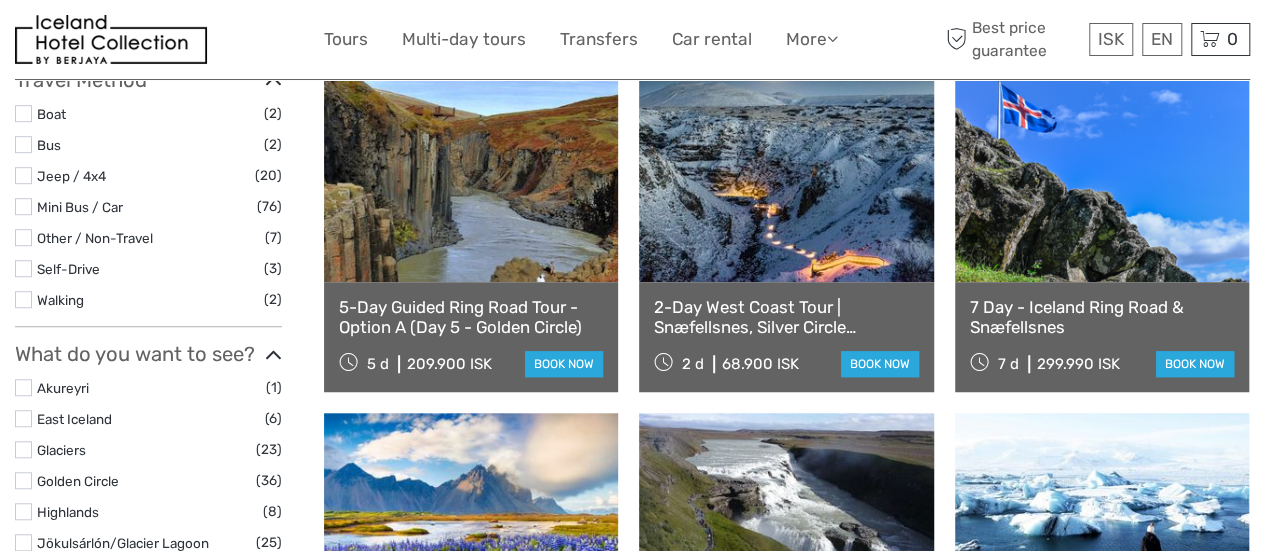 click at bounding box center [786, 172] 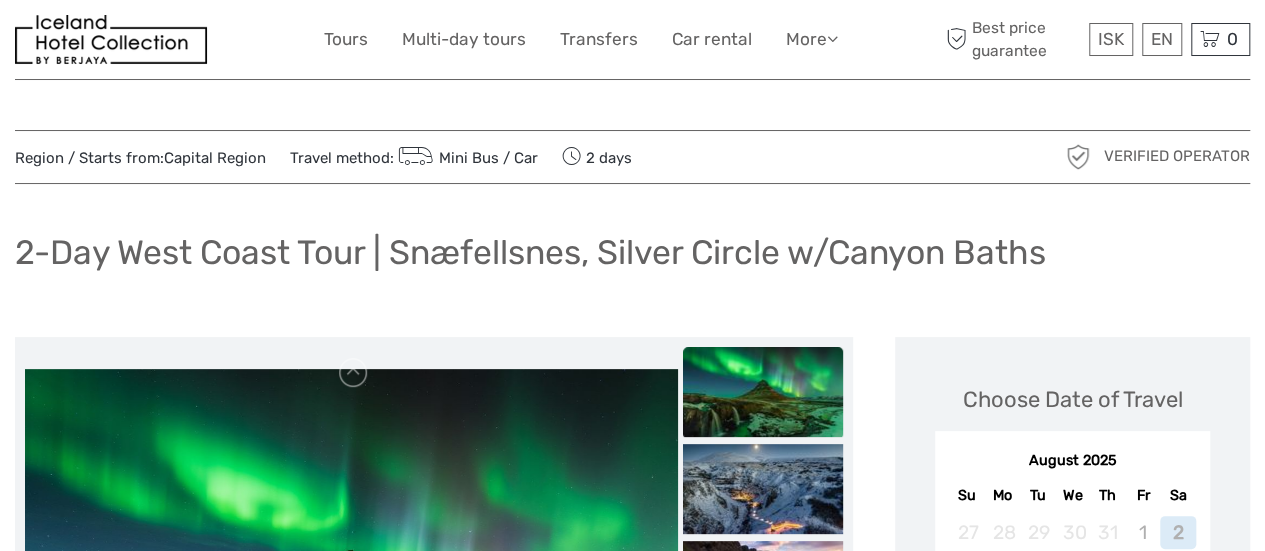 scroll, scrollTop: 358, scrollLeft: 0, axis: vertical 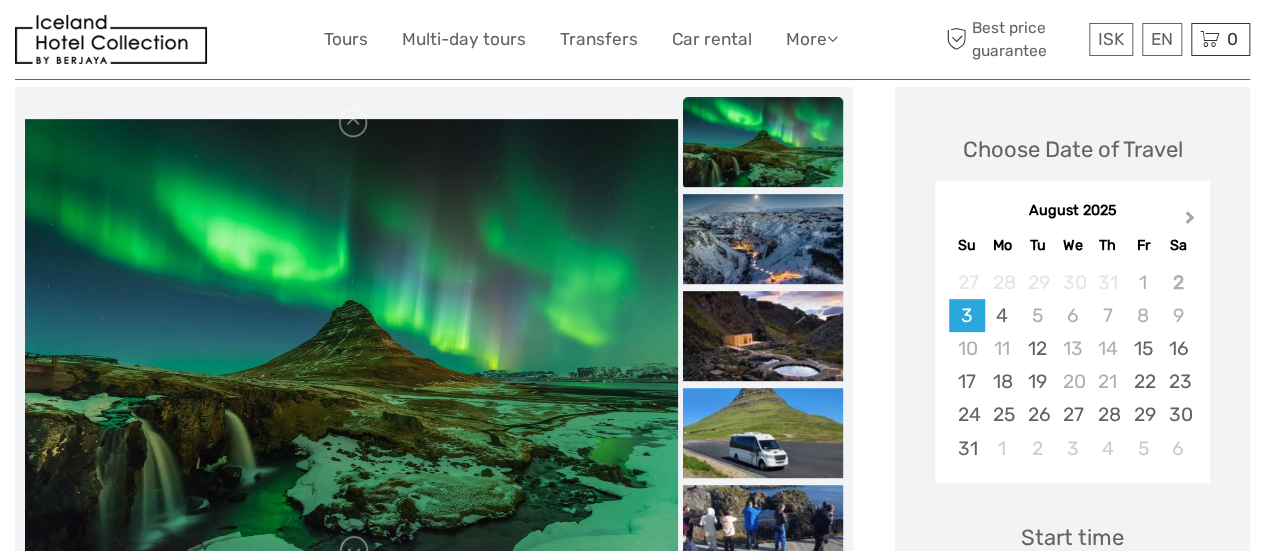 click on "Next Month" at bounding box center [1192, 222] 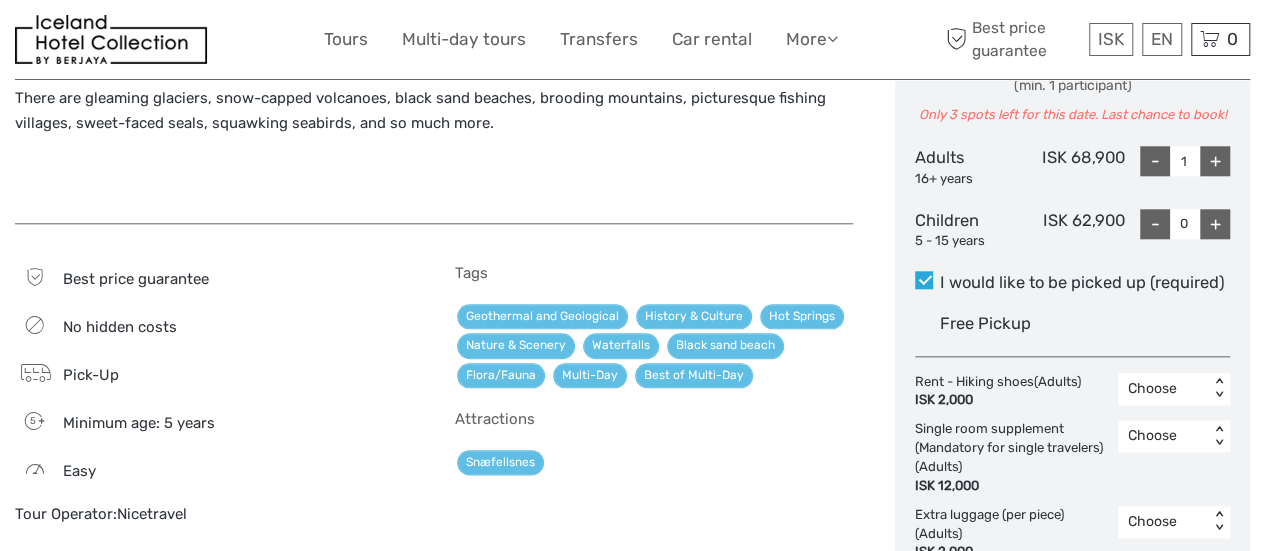 scroll, scrollTop: 946, scrollLeft: 0, axis: vertical 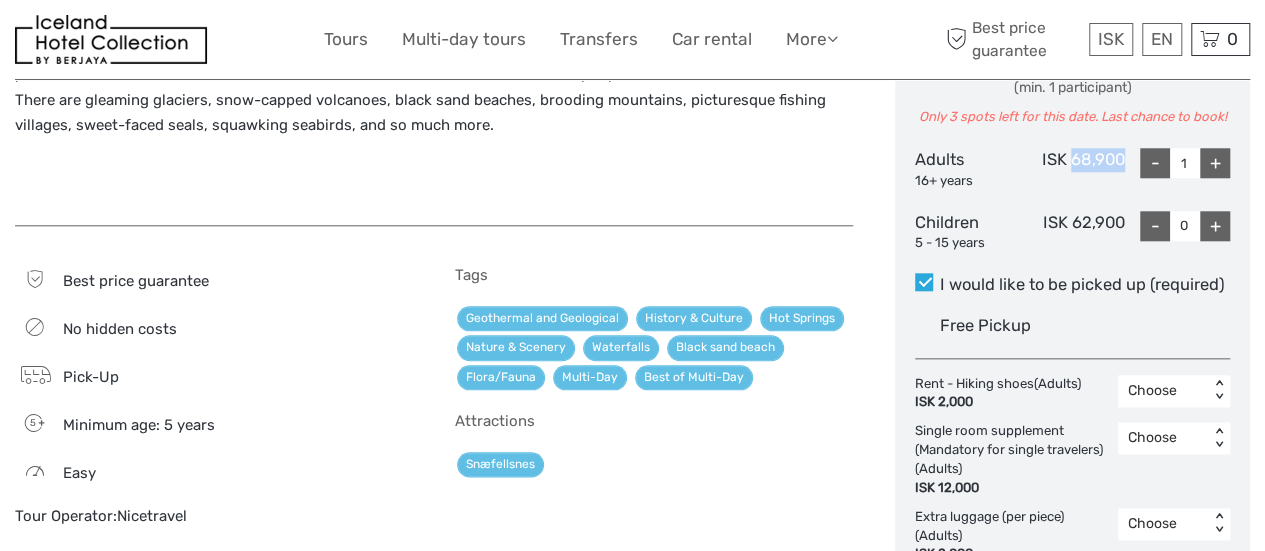 drag, startPoint x: 1131, startPoint y: 155, endPoint x: 1072, endPoint y: 156, distance: 59.008472 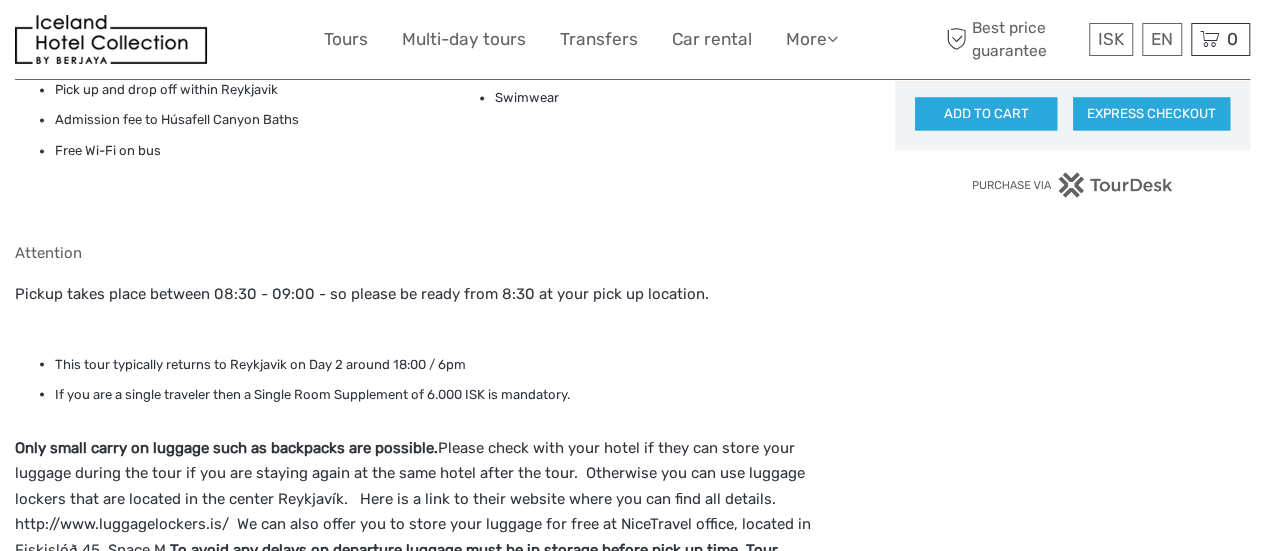 scroll, scrollTop: 1668, scrollLeft: 0, axis: vertical 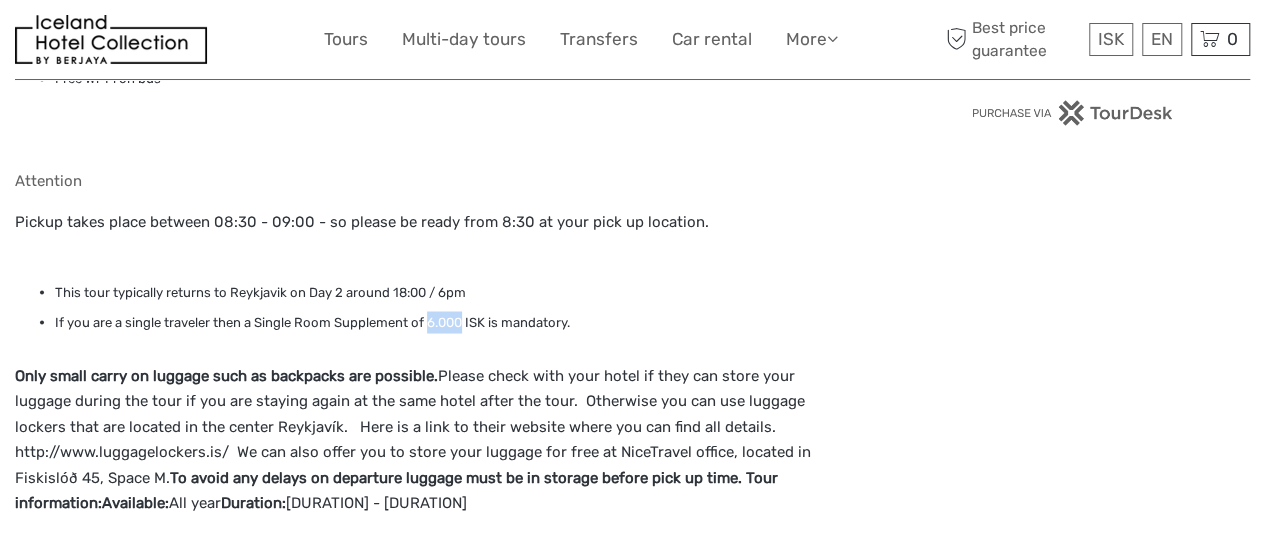 drag, startPoint x: 427, startPoint y: 317, endPoint x: 464, endPoint y: 319, distance: 37.054016 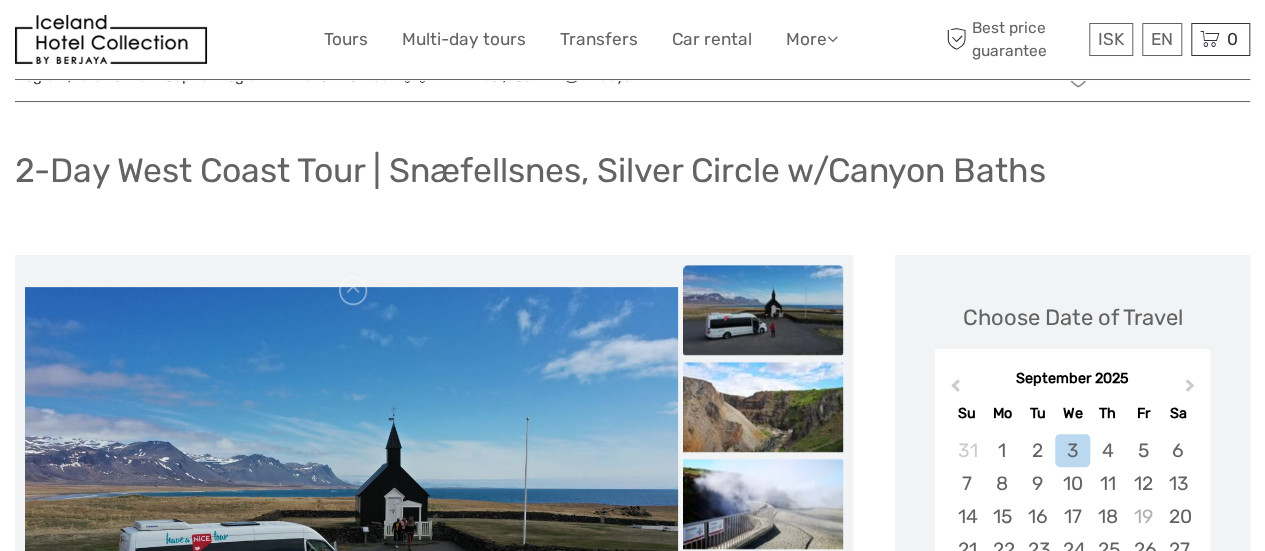 scroll, scrollTop: 206, scrollLeft: 0, axis: vertical 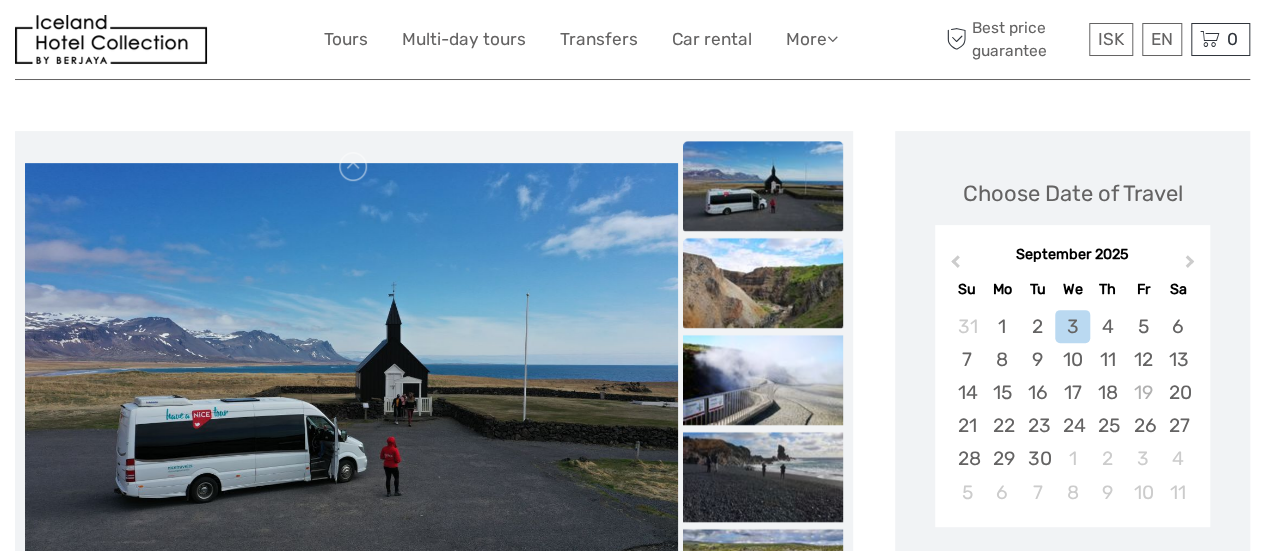 click at bounding box center [763, 283] 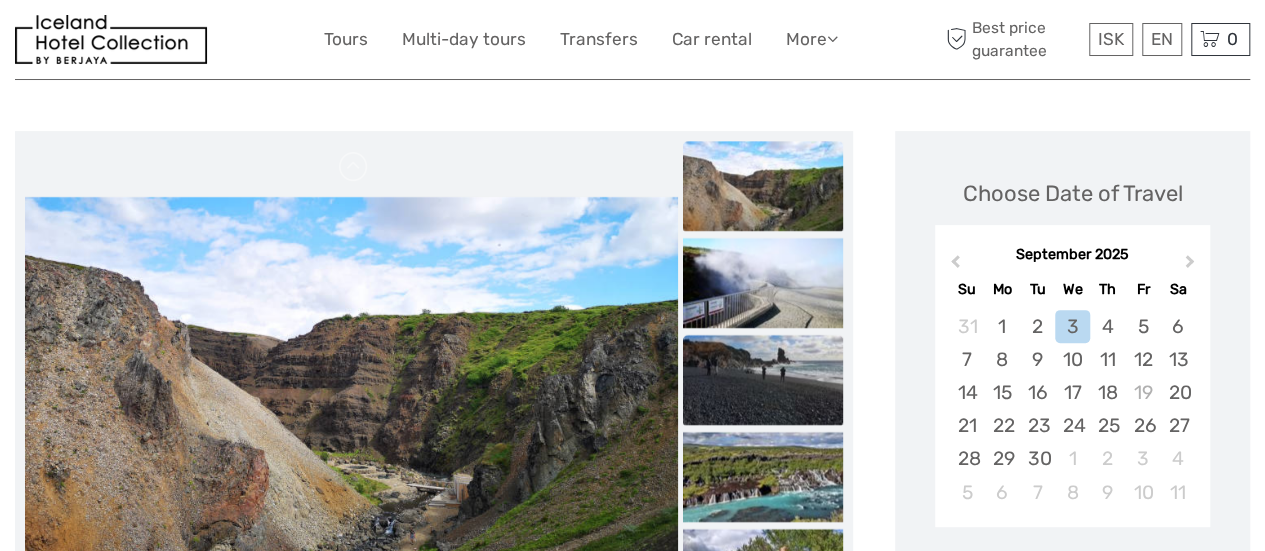 click at bounding box center (763, 380) 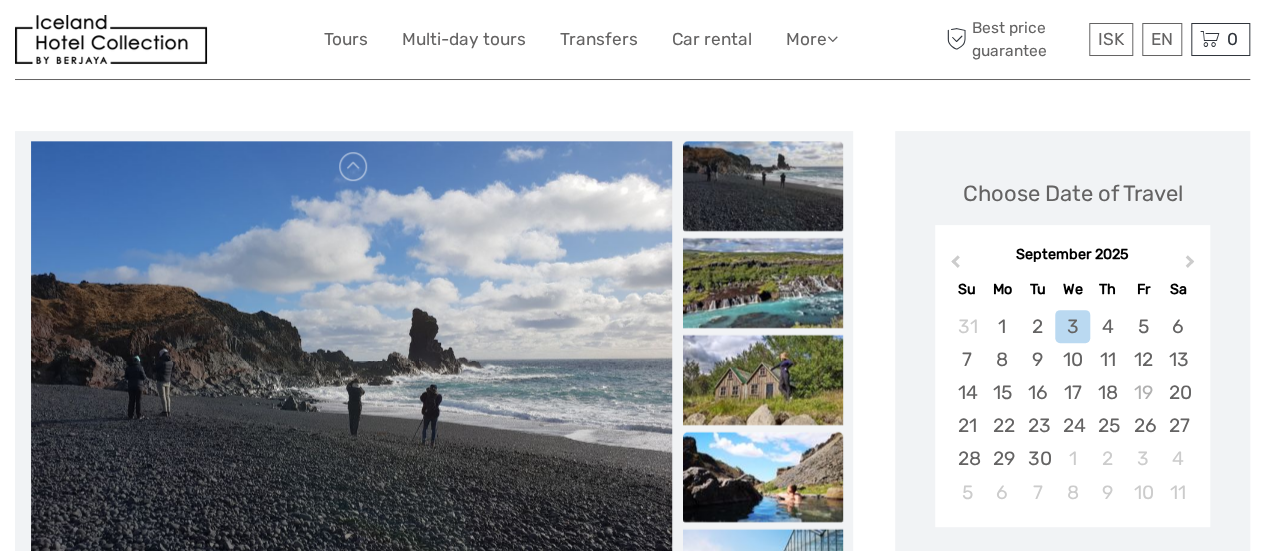 click at bounding box center (763, 477) 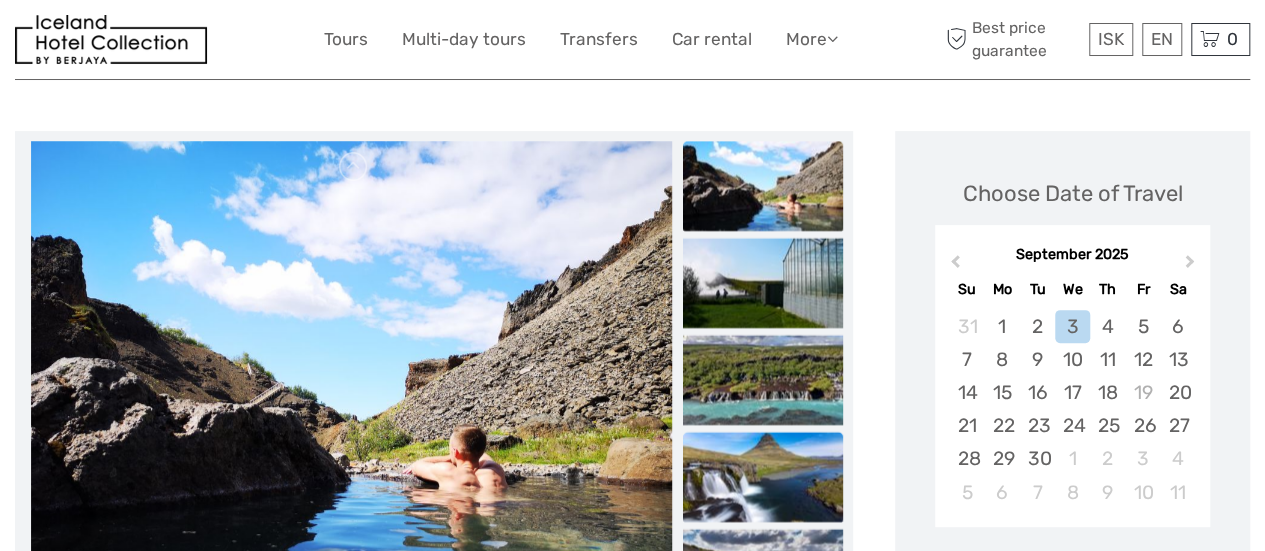 scroll, scrollTop: 268, scrollLeft: 0, axis: vertical 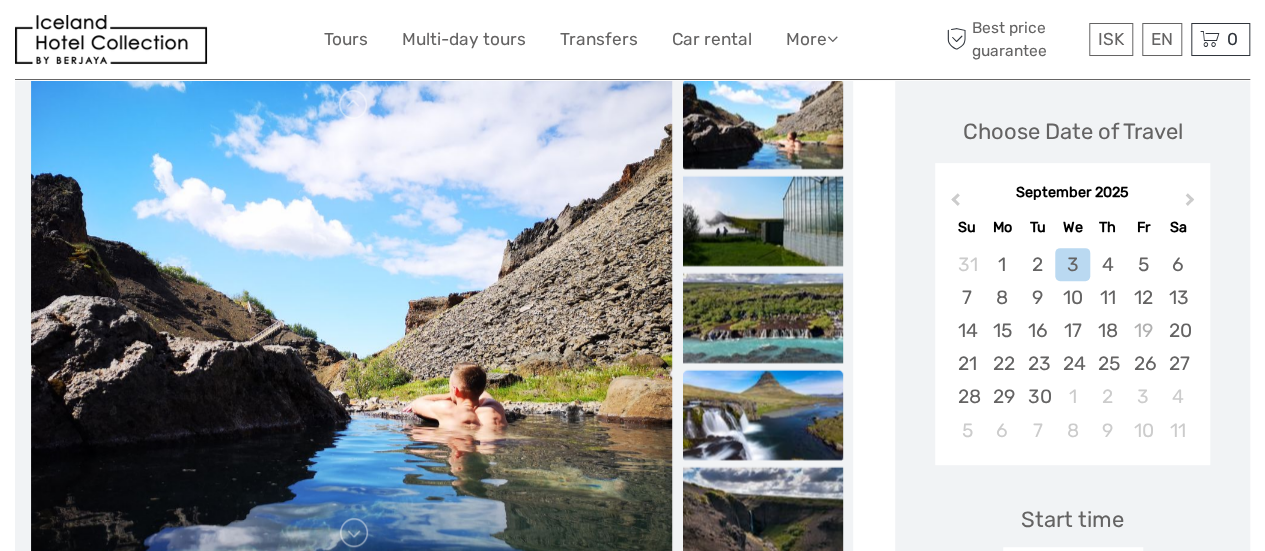 click at bounding box center [763, 415] 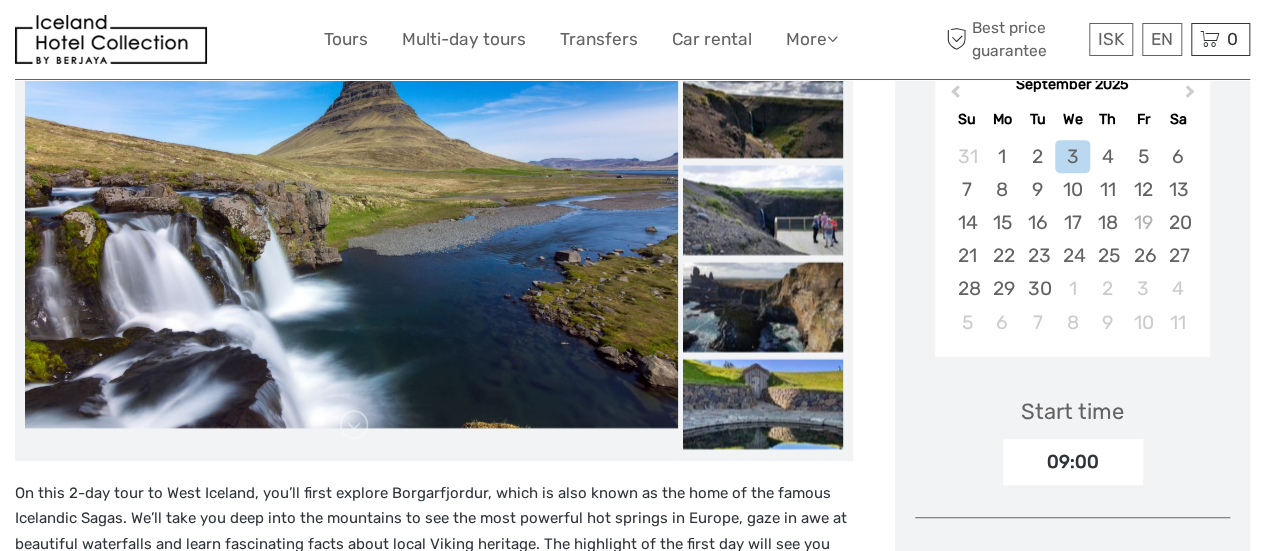 scroll, scrollTop: 378, scrollLeft: 0, axis: vertical 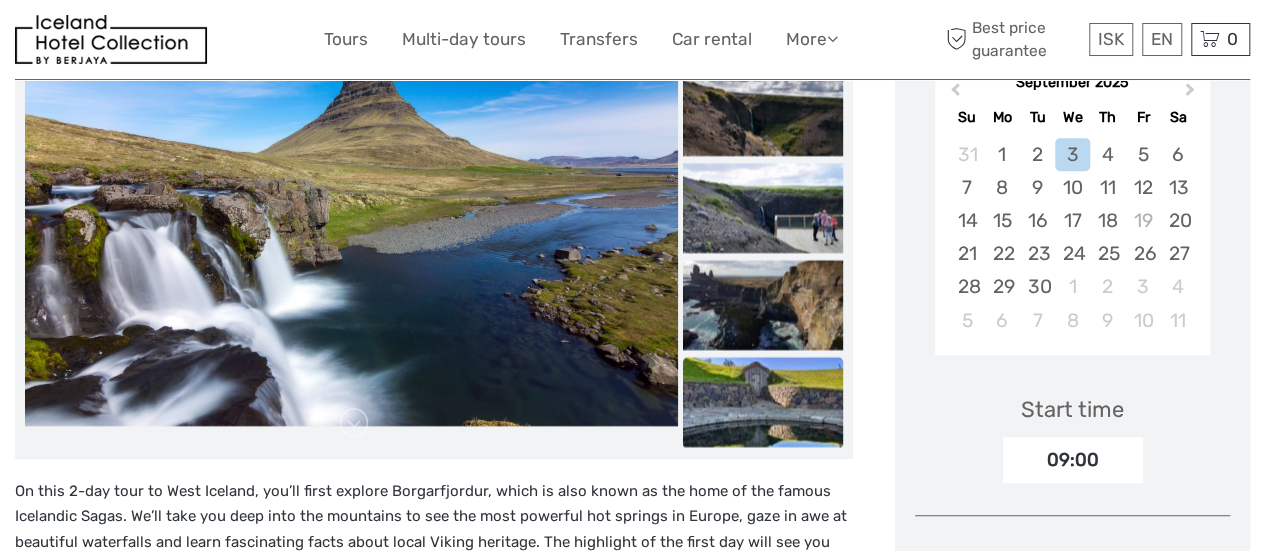click at bounding box center [763, 402] 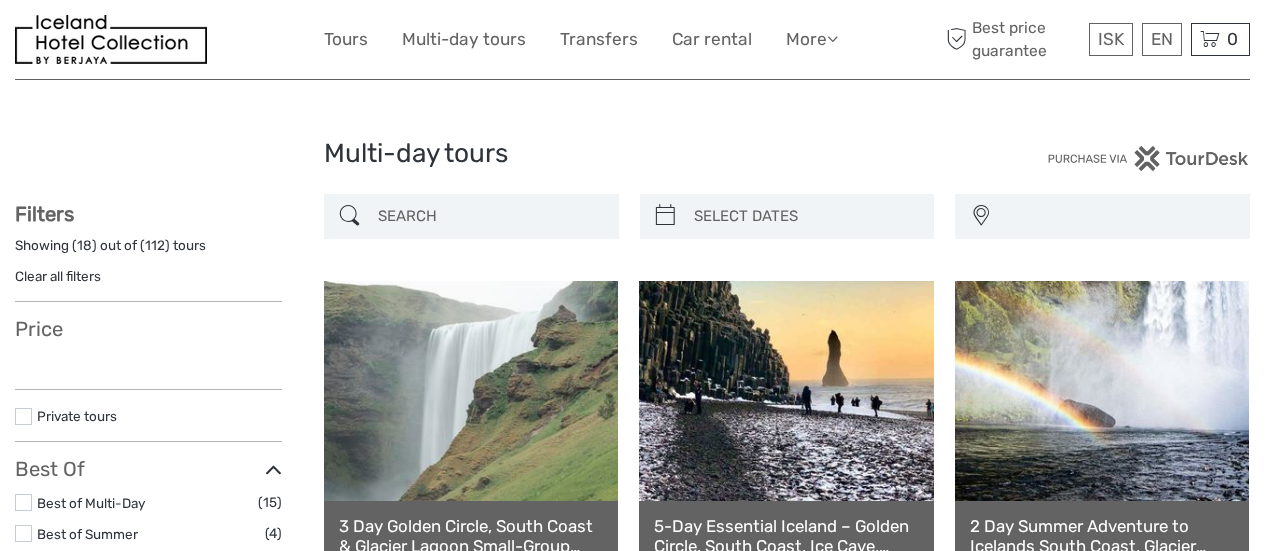 select 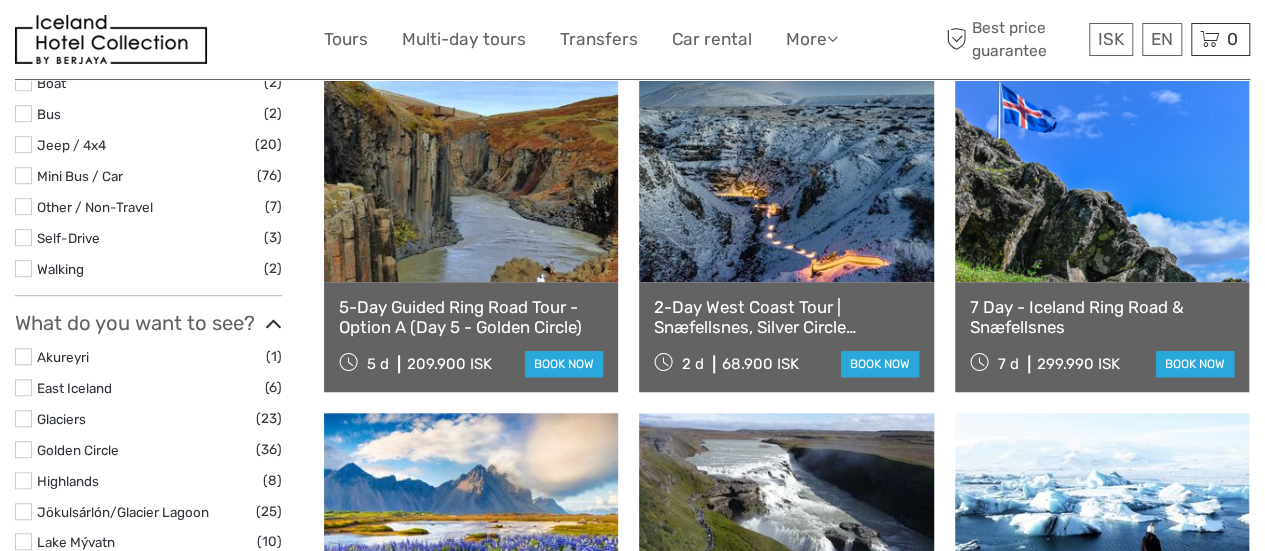scroll, scrollTop: 0, scrollLeft: 0, axis: both 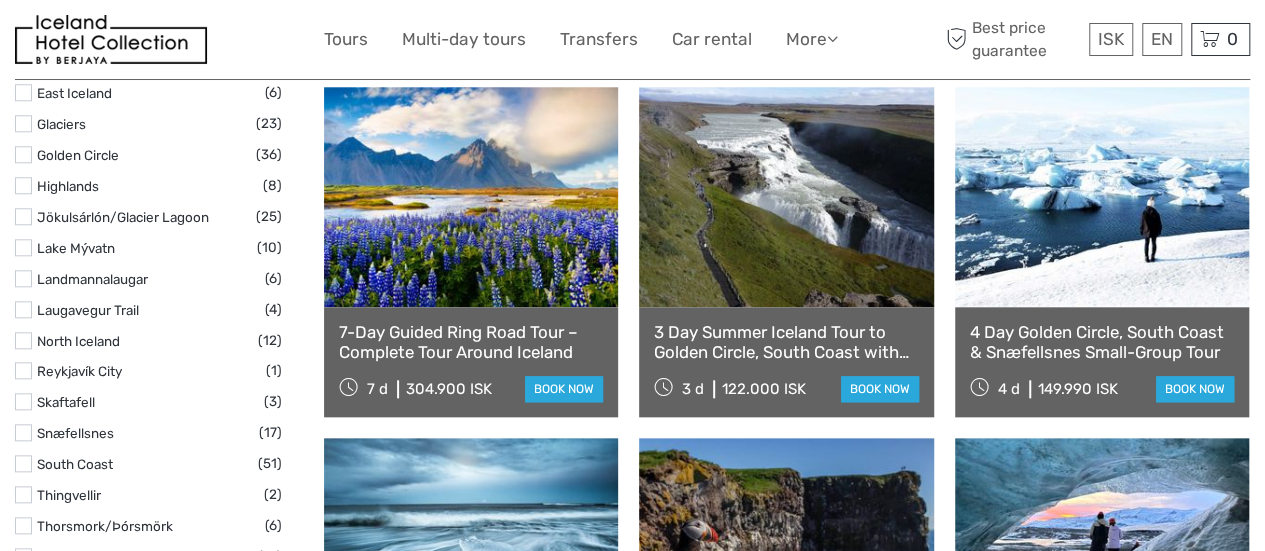 click on "3 Day Summer Iceland Tour to Golden Circle, South Coast with Glacier Lagoon & Glacier Hike" at bounding box center (786, 342) 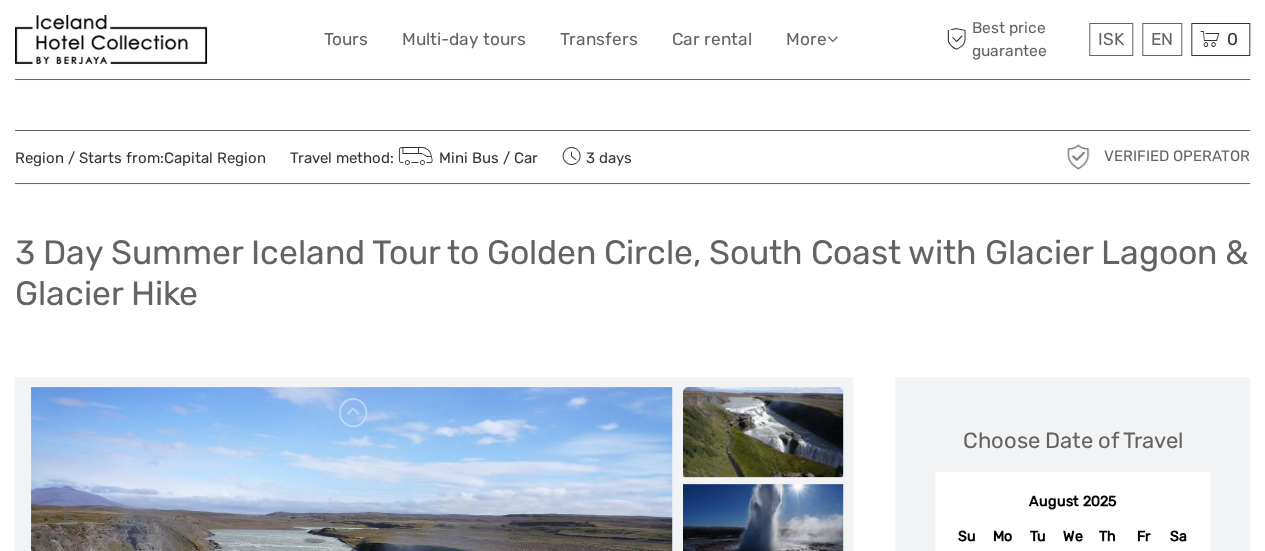 scroll, scrollTop: 371, scrollLeft: 0, axis: vertical 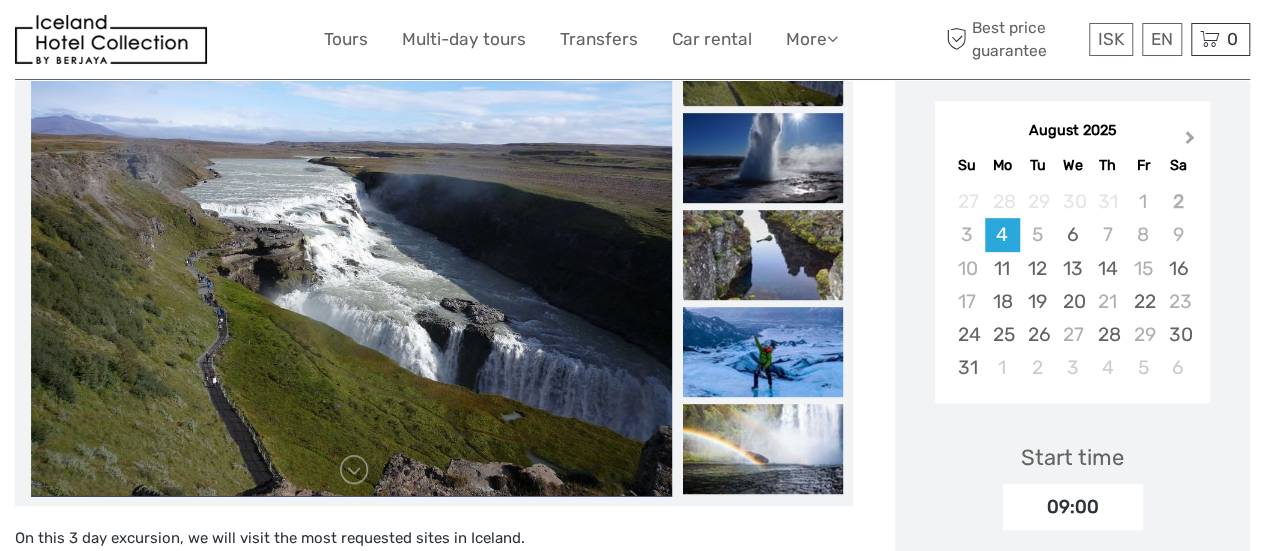 click on "Next Month" at bounding box center [1190, 141] 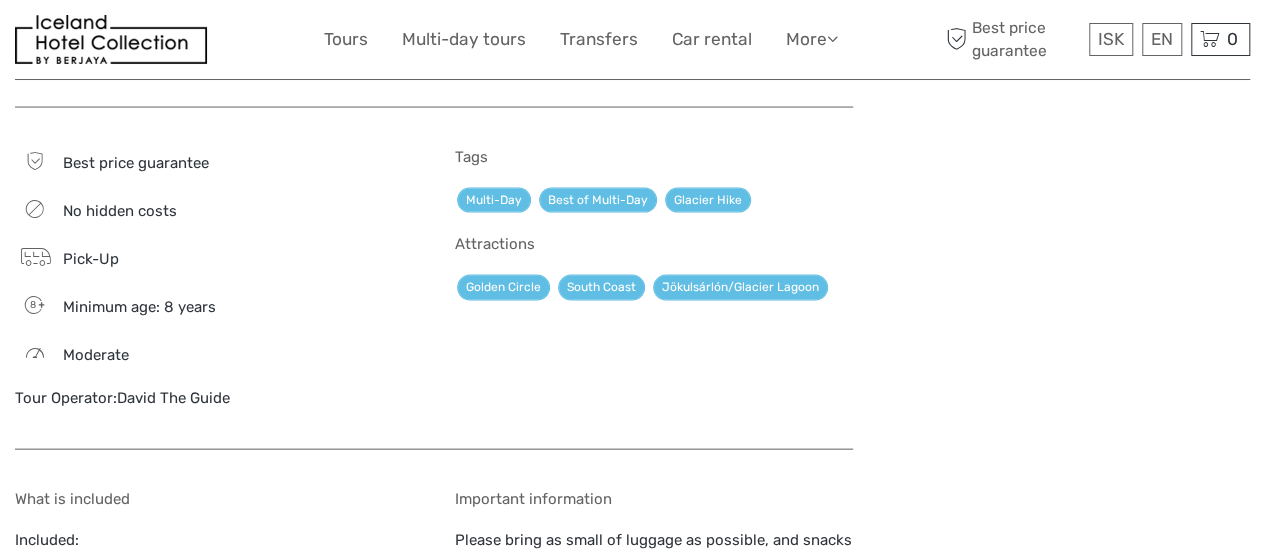 scroll, scrollTop: 1963, scrollLeft: 0, axis: vertical 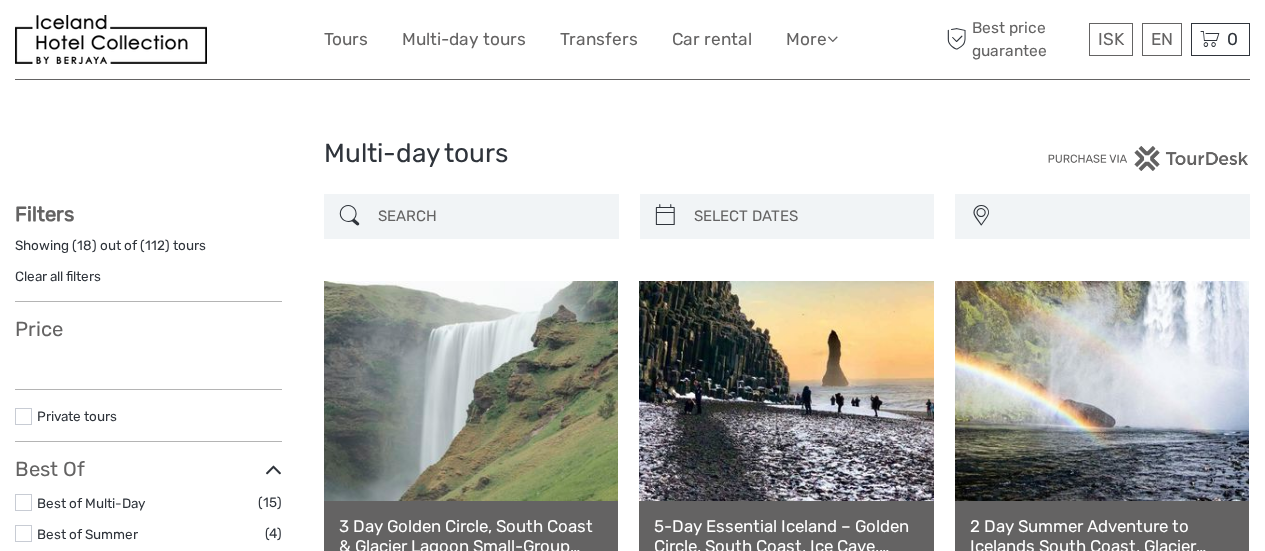 select 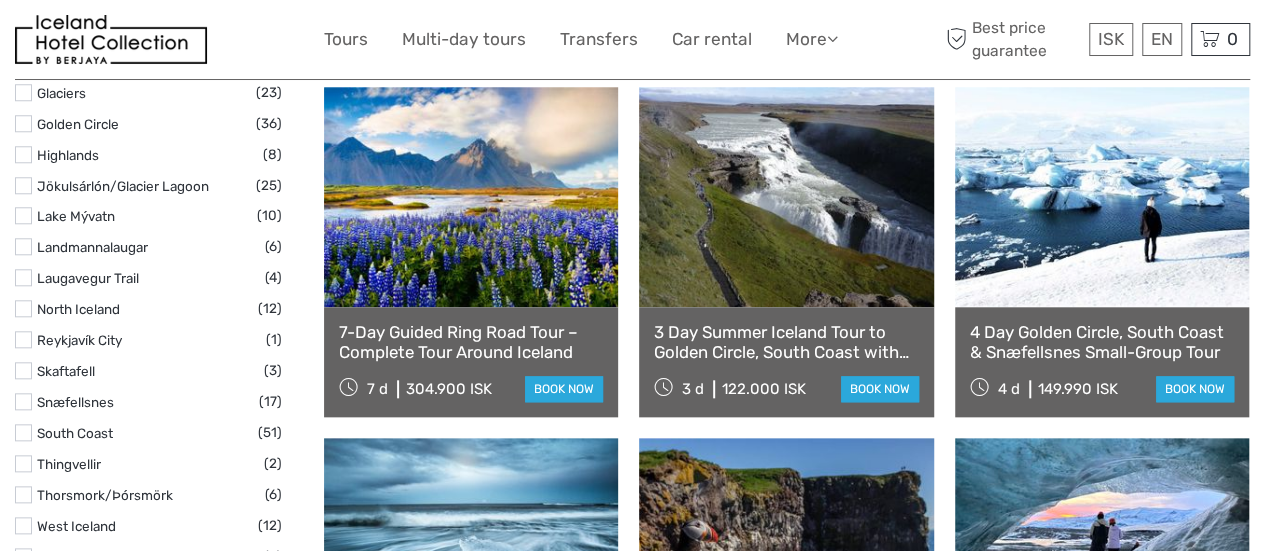 scroll, scrollTop: 0, scrollLeft: 0, axis: both 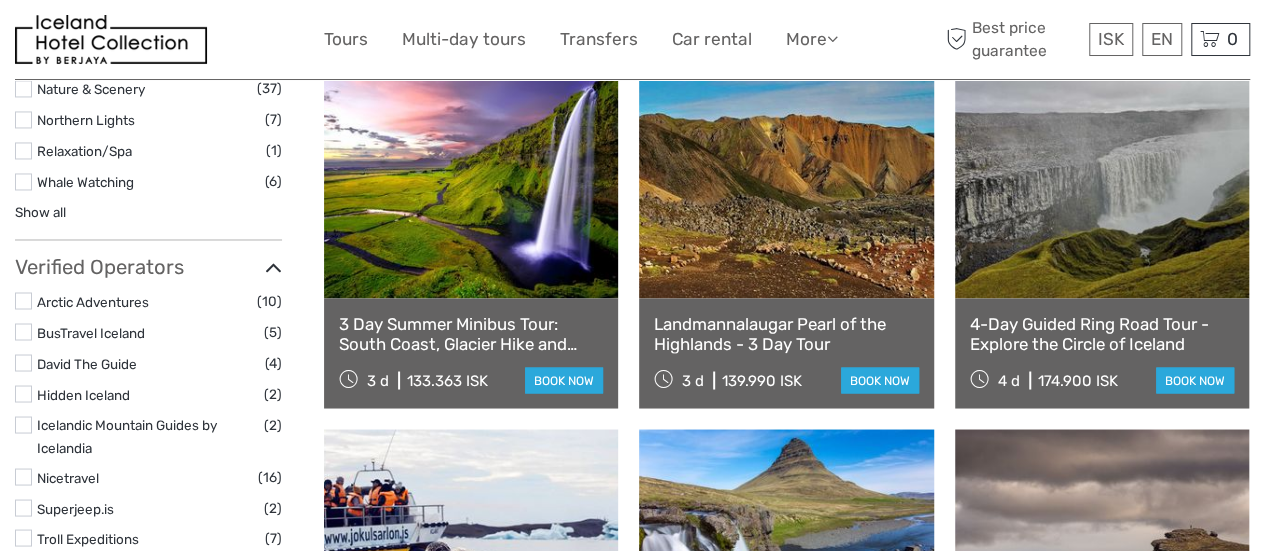 click on "3 Day Summer Minibus Tour: South Coast, Glacier Hike and Golden Circle" at bounding box center (471, 333) 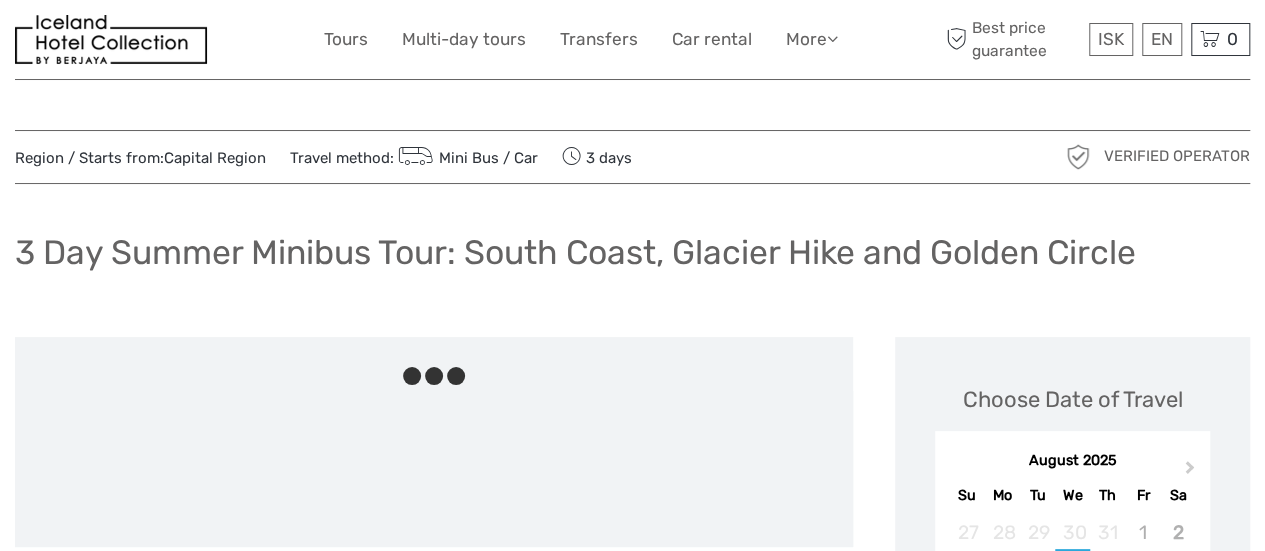 scroll, scrollTop: 321, scrollLeft: 0, axis: vertical 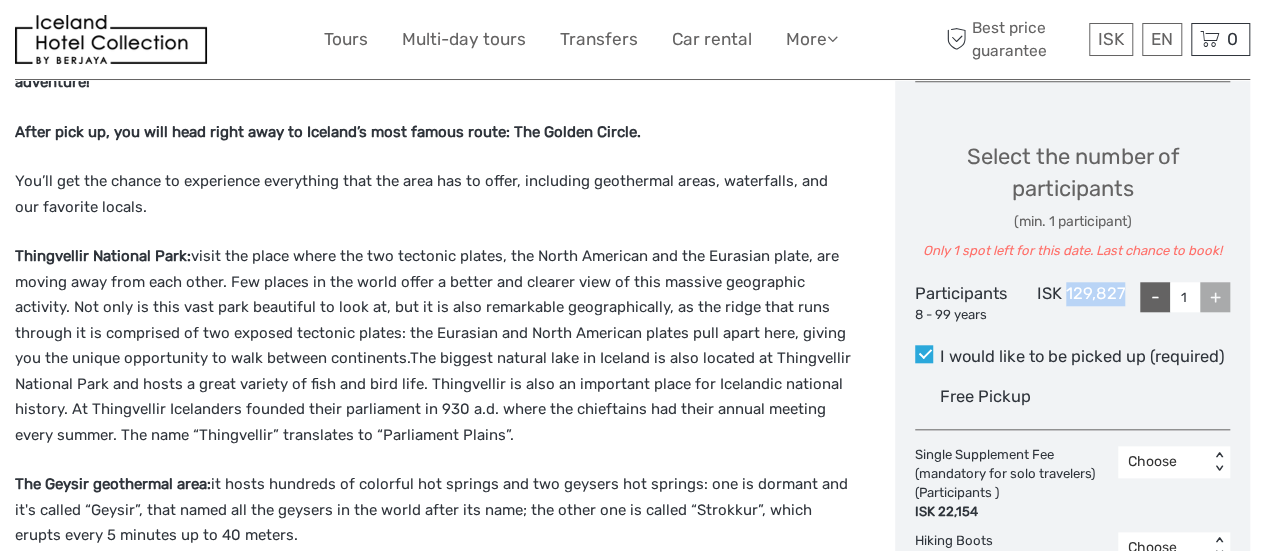 drag, startPoint x: 1066, startPoint y: 294, endPoint x: 1126, endPoint y: 291, distance: 60.074955 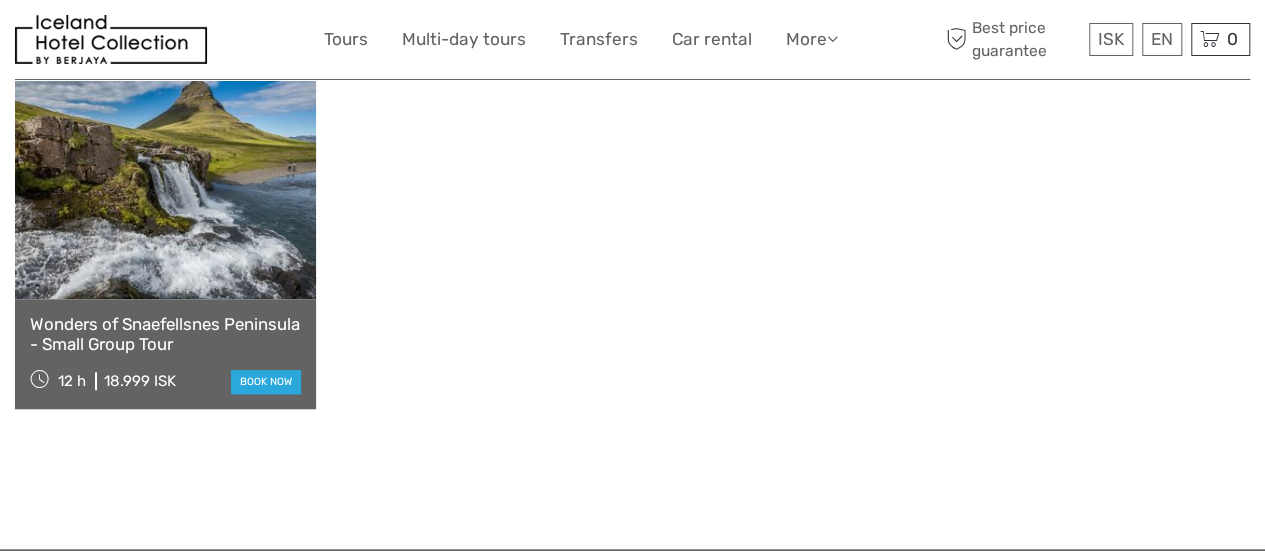 scroll, scrollTop: 4481, scrollLeft: 0, axis: vertical 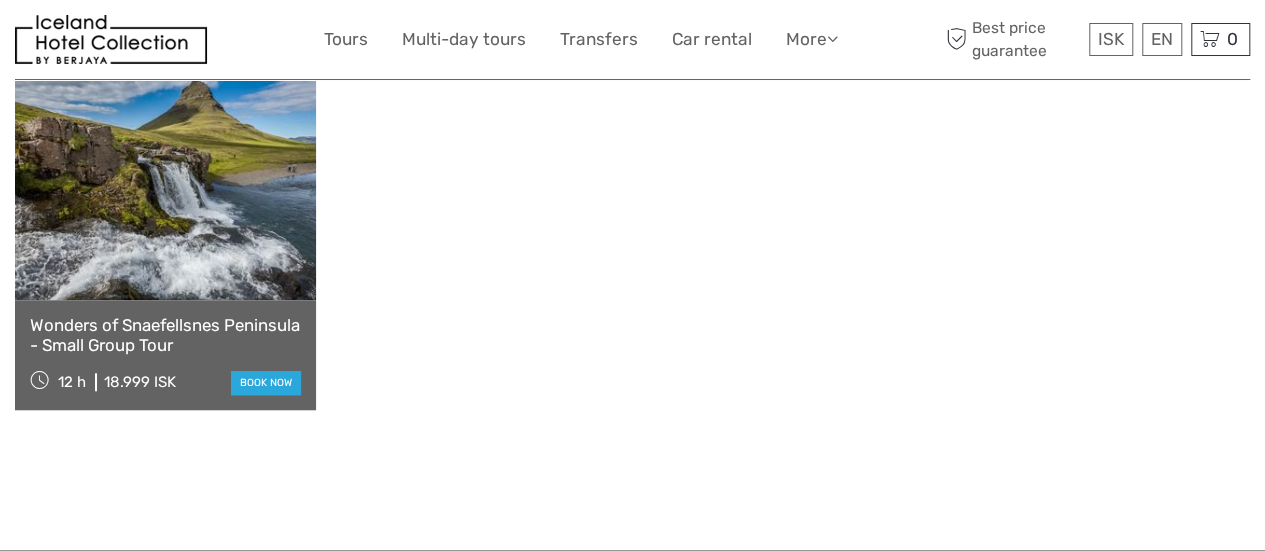 click at bounding box center [165, 190] 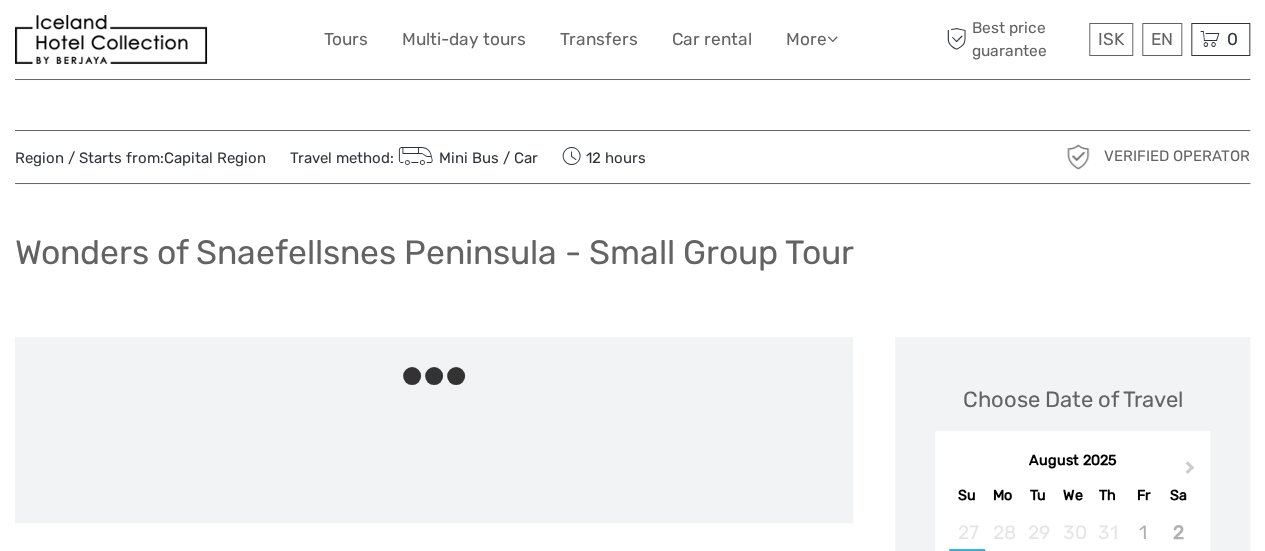scroll, scrollTop: 307, scrollLeft: 0, axis: vertical 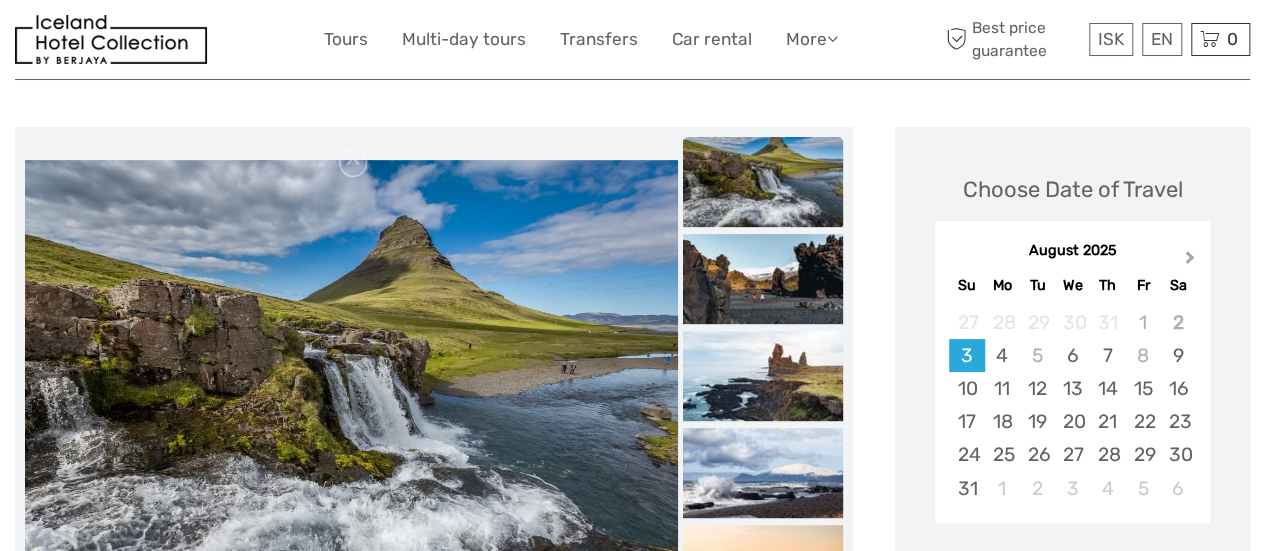 click on "Next Month" at bounding box center (1190, 261) 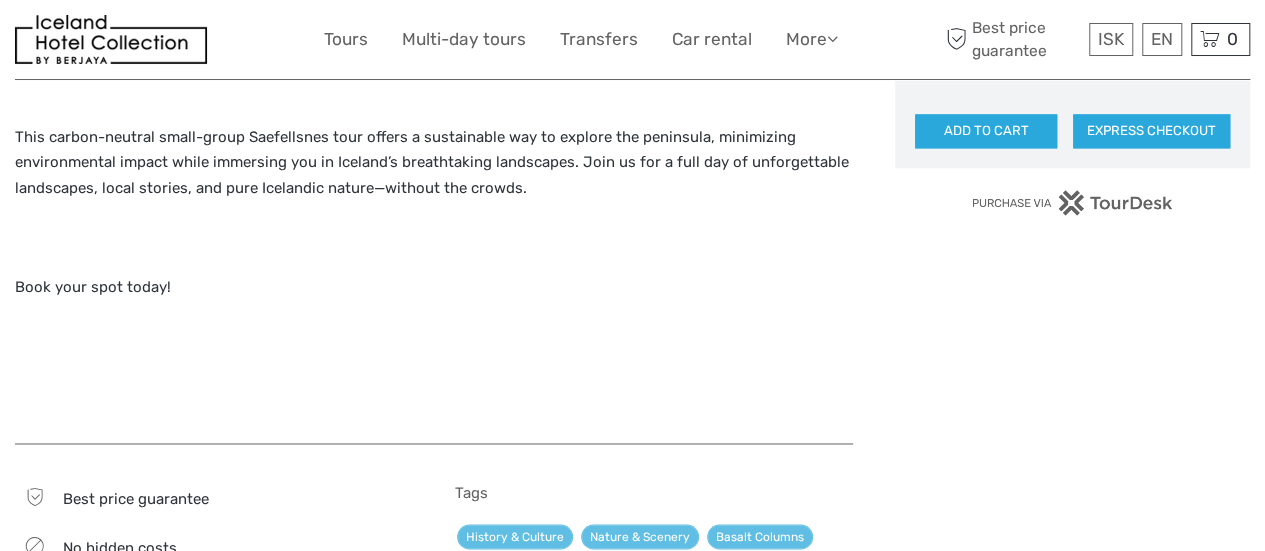 scroll, scrollTop: 1375, scrollLeft: 0, axis: vertical 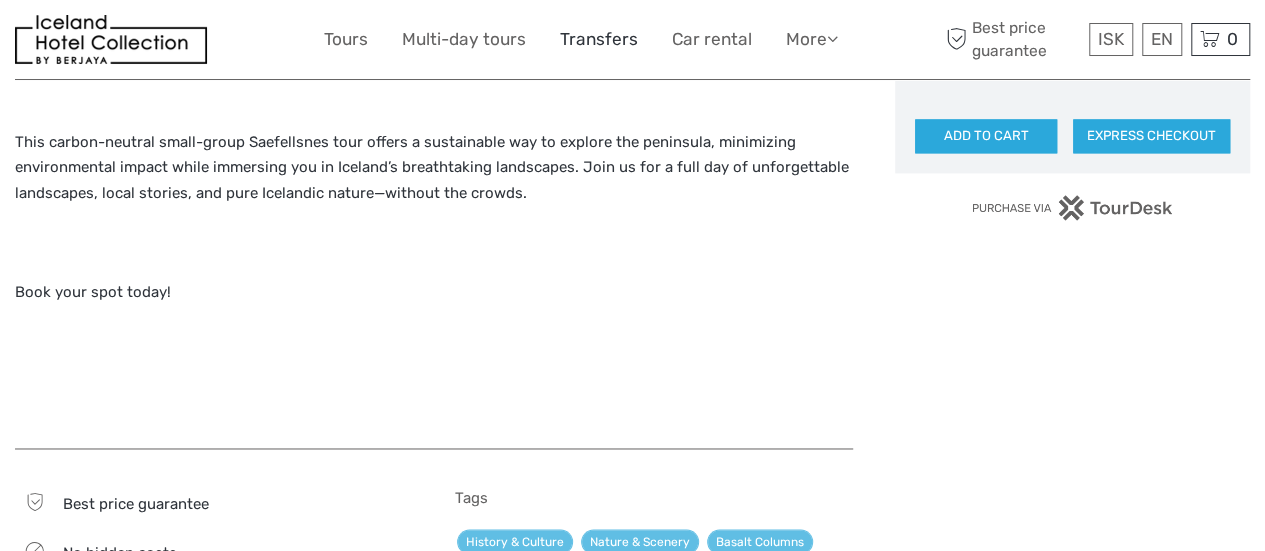 click on "Transfers" at bounding box center [599, 39] 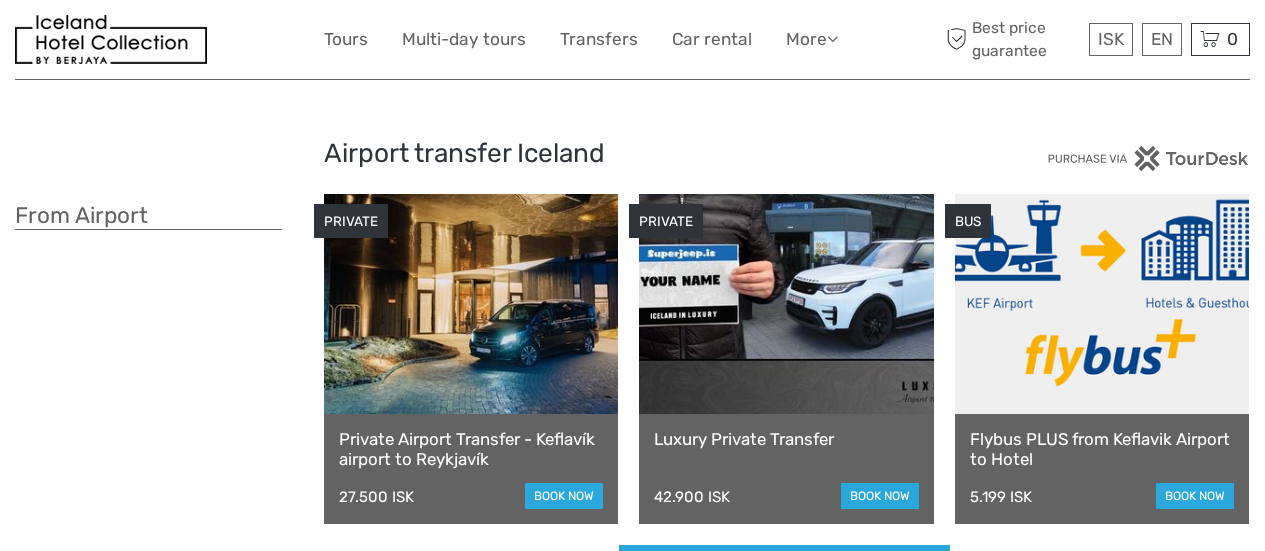 scroll, scrollTop: 0, scrollLeft: 0, axis: both 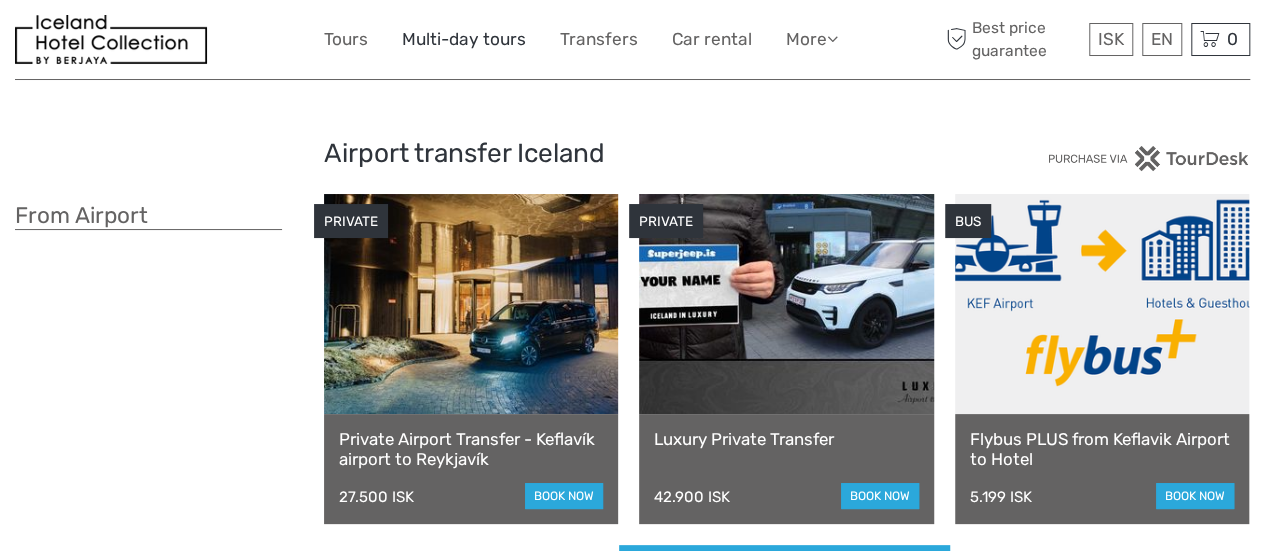 click on "Multi-day tours" at bounding box center (464, 39) 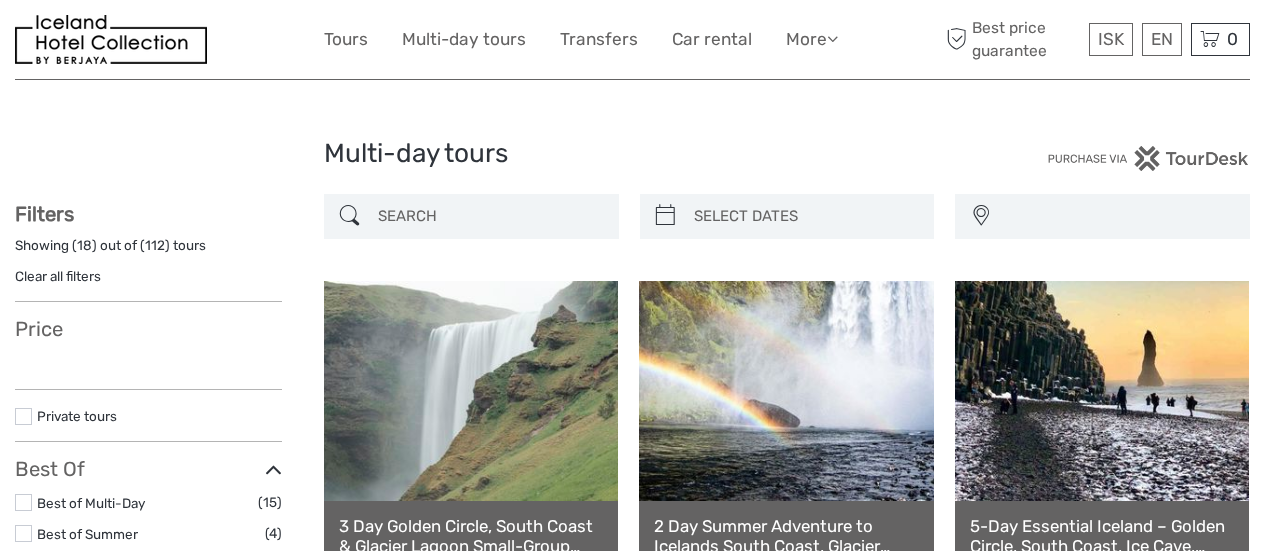 select 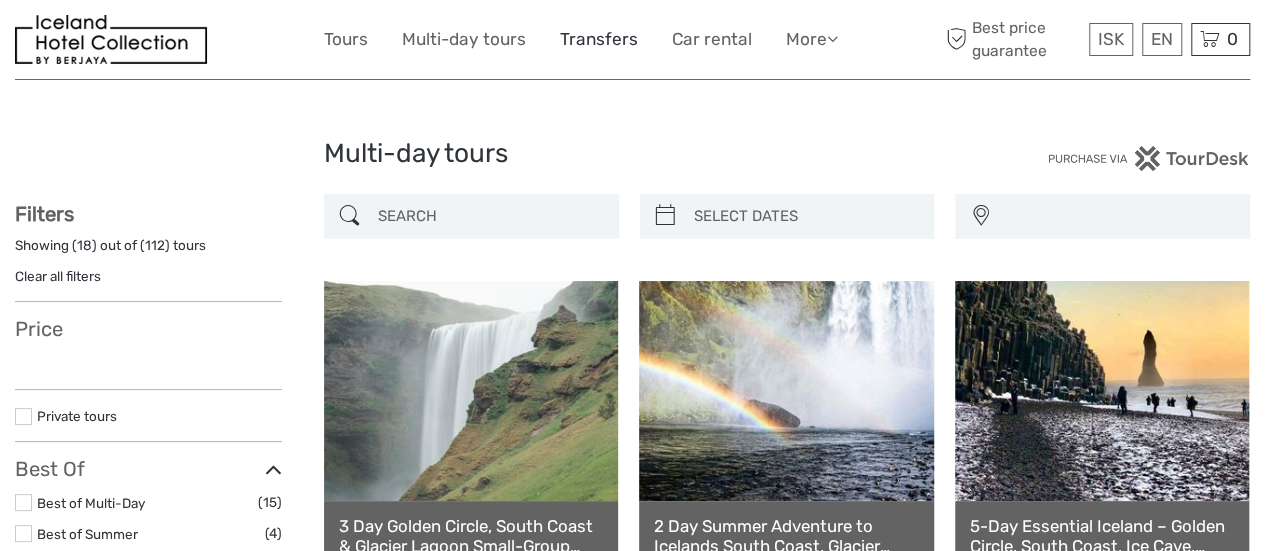select 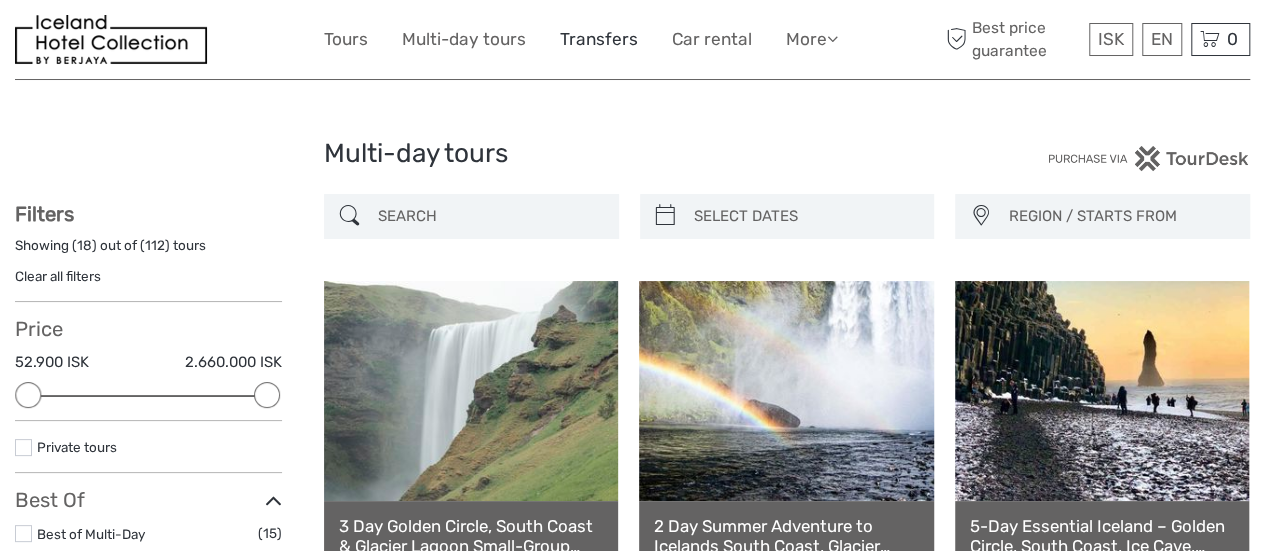 scroll, scrollTop: 0, scrollLeft: 0, axis: both 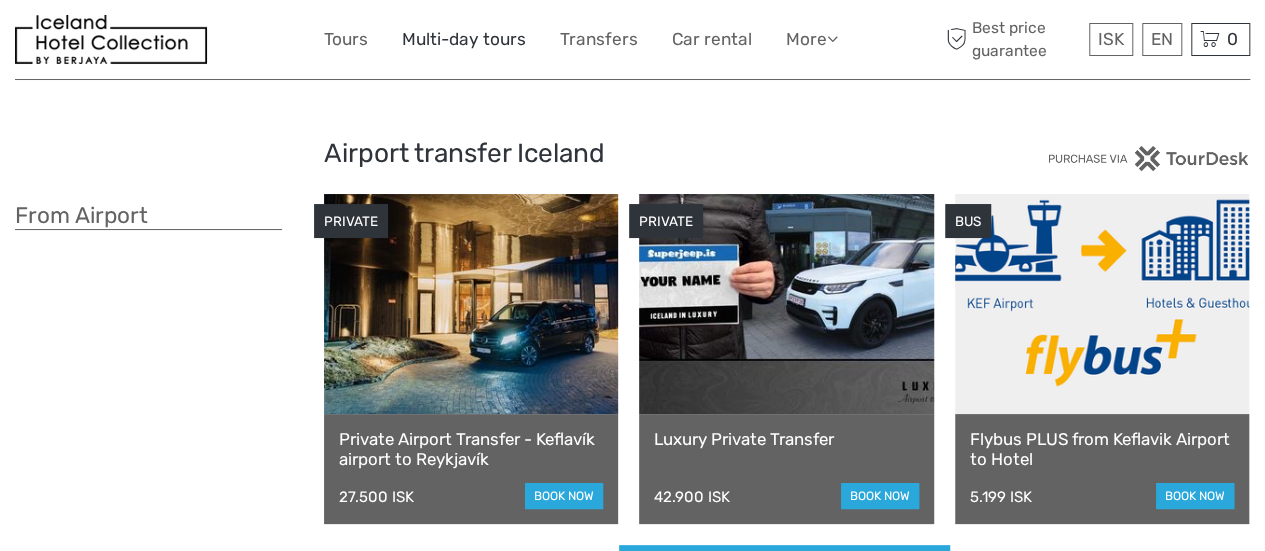click on "Multi-day tours" at bounding box center [464, 39] 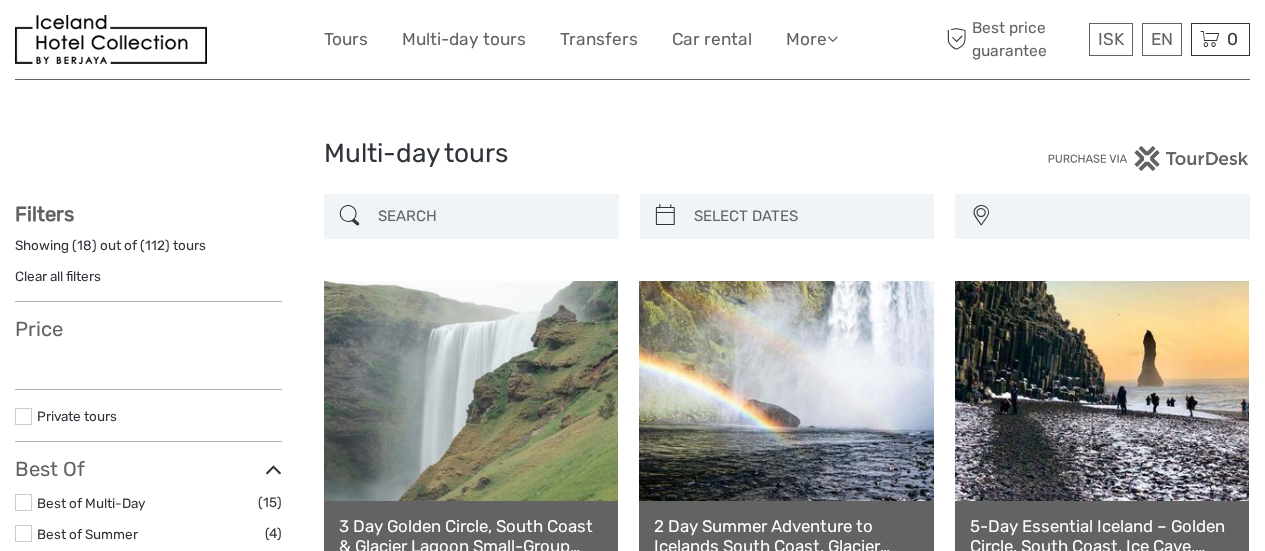 select 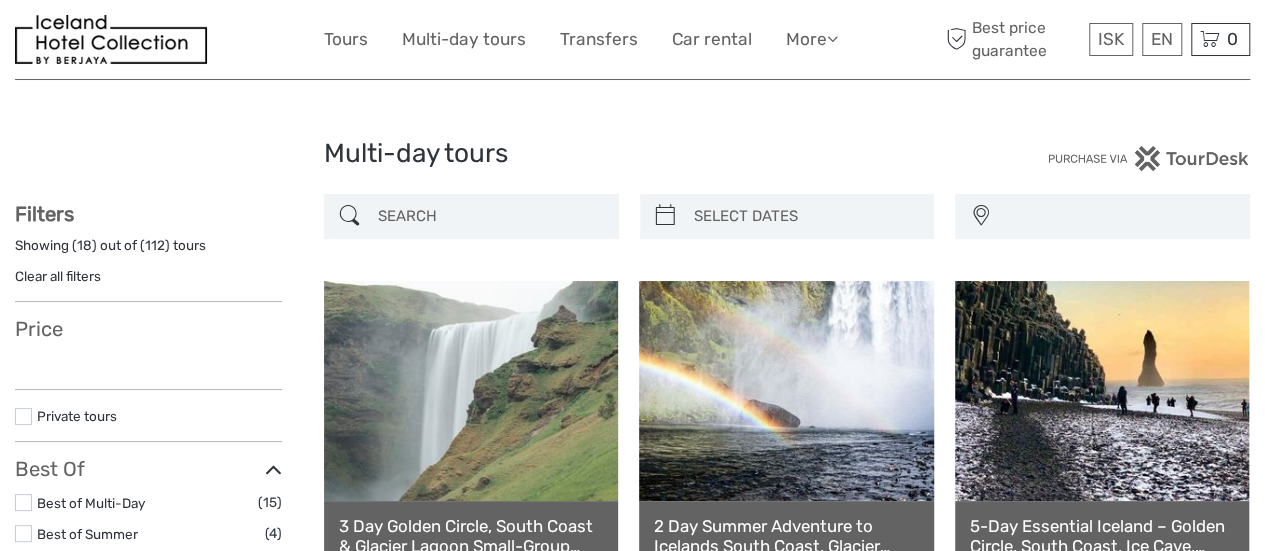 select 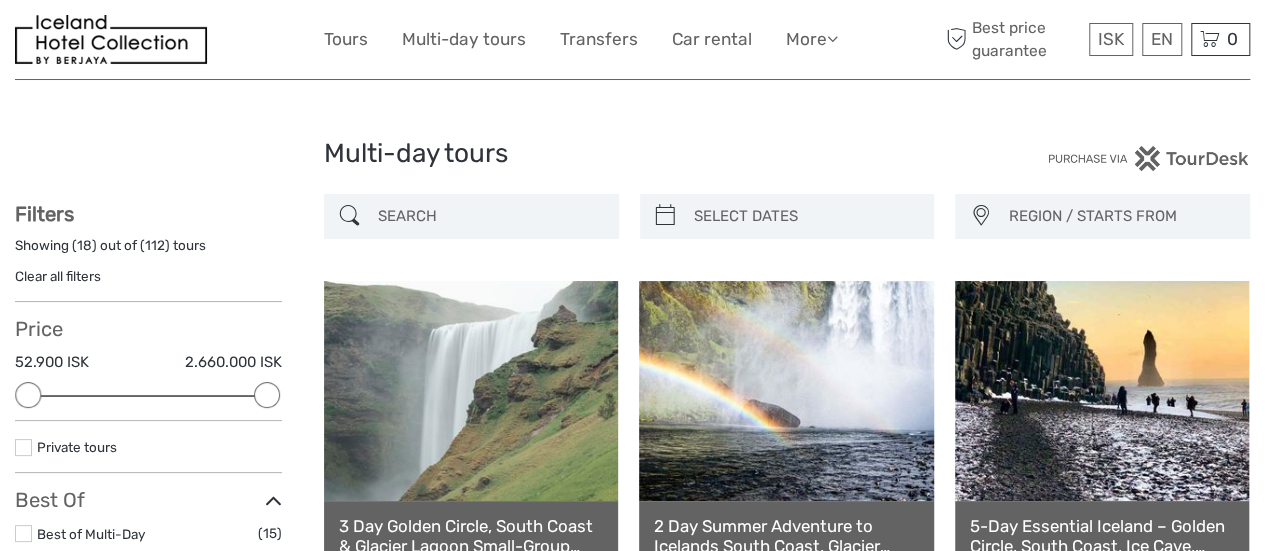 scroll, scrollTop: 0, scrollLeft: 0, axis: both 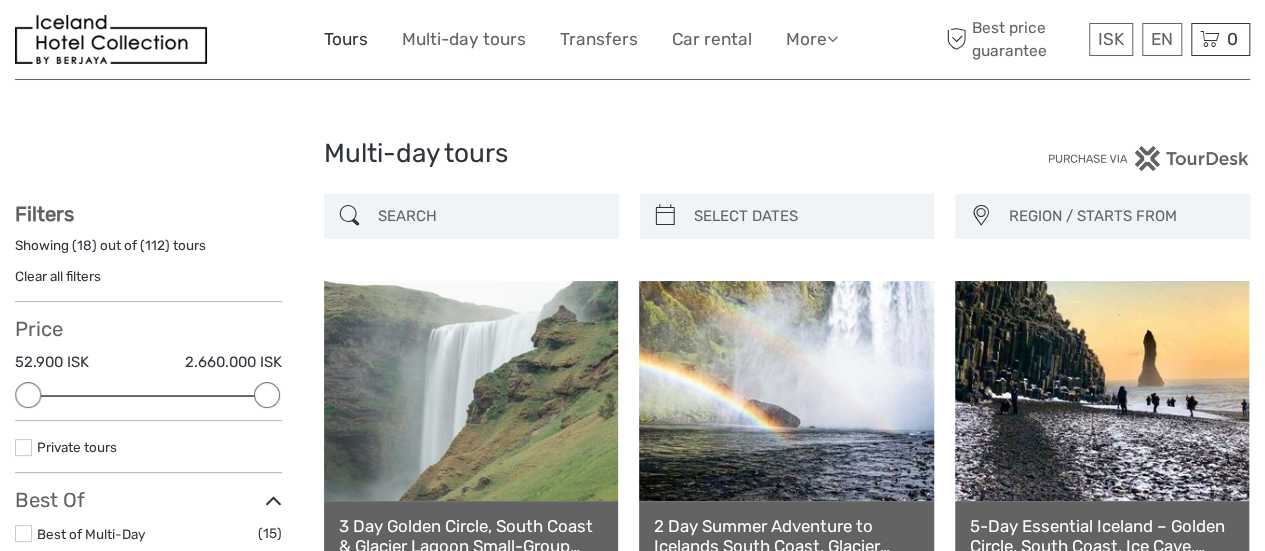click on "Tours" at bounding box center (346, 39) 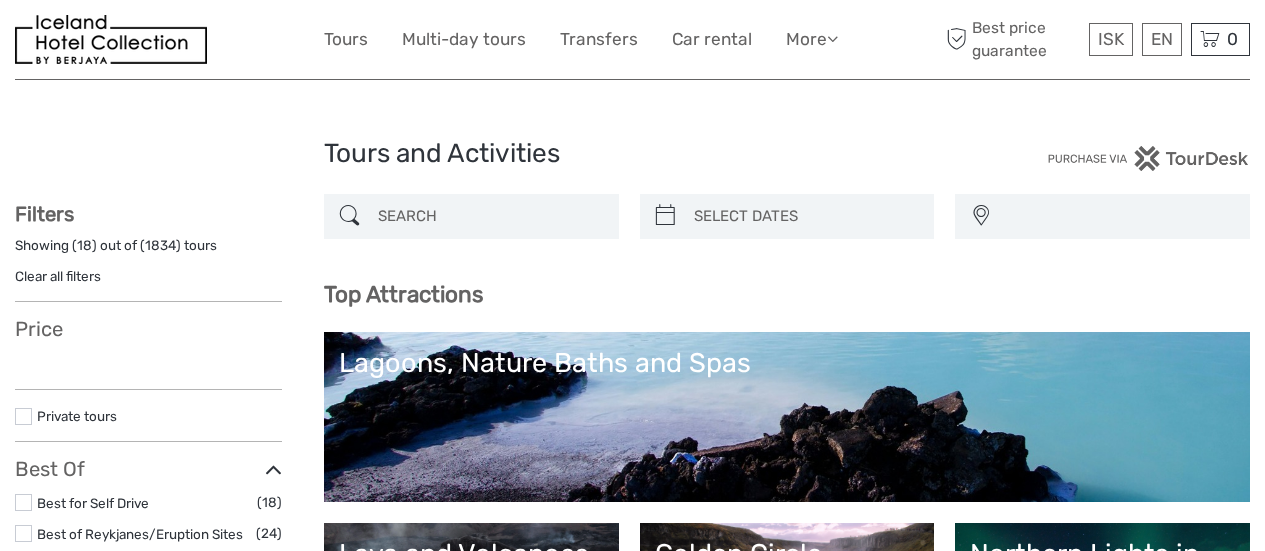 select 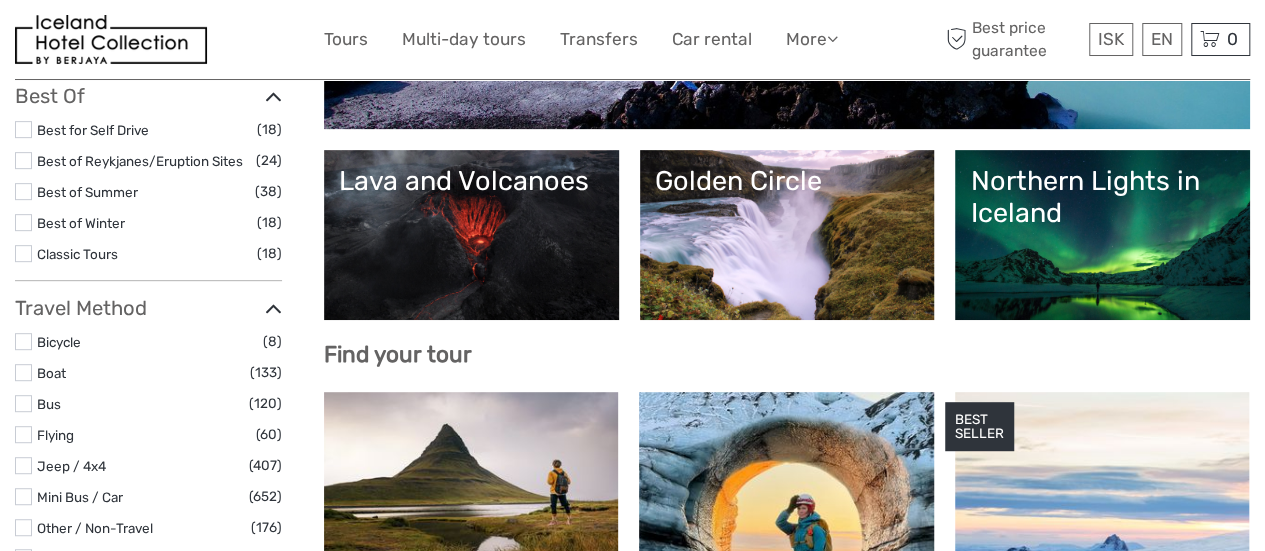 scroll, scrollTop: 377, scrollLeft: 0, axis: vertical 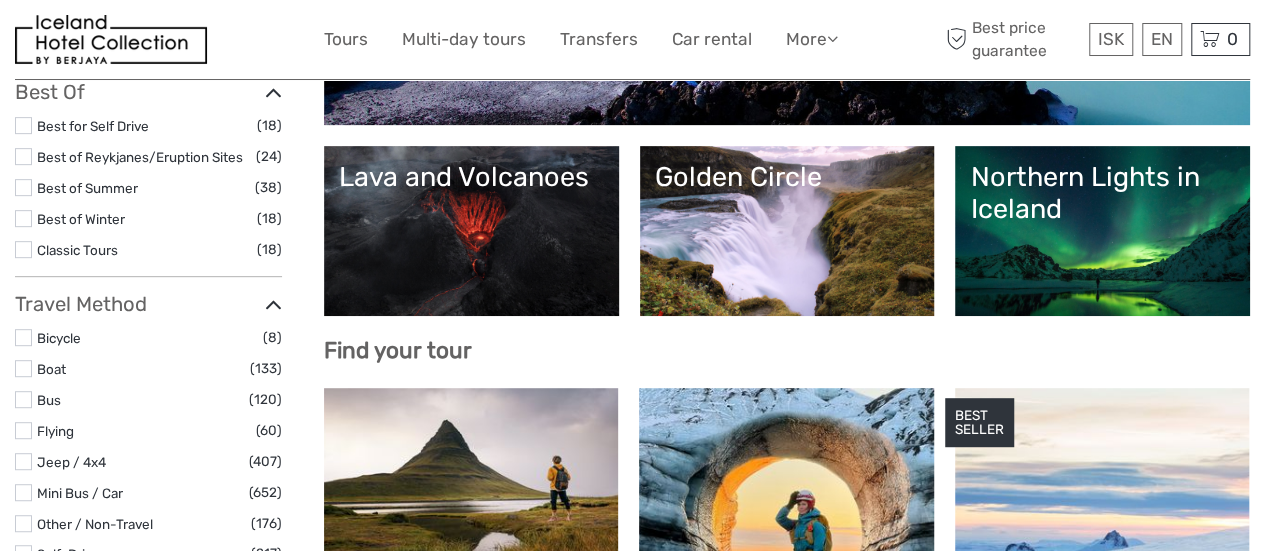 select 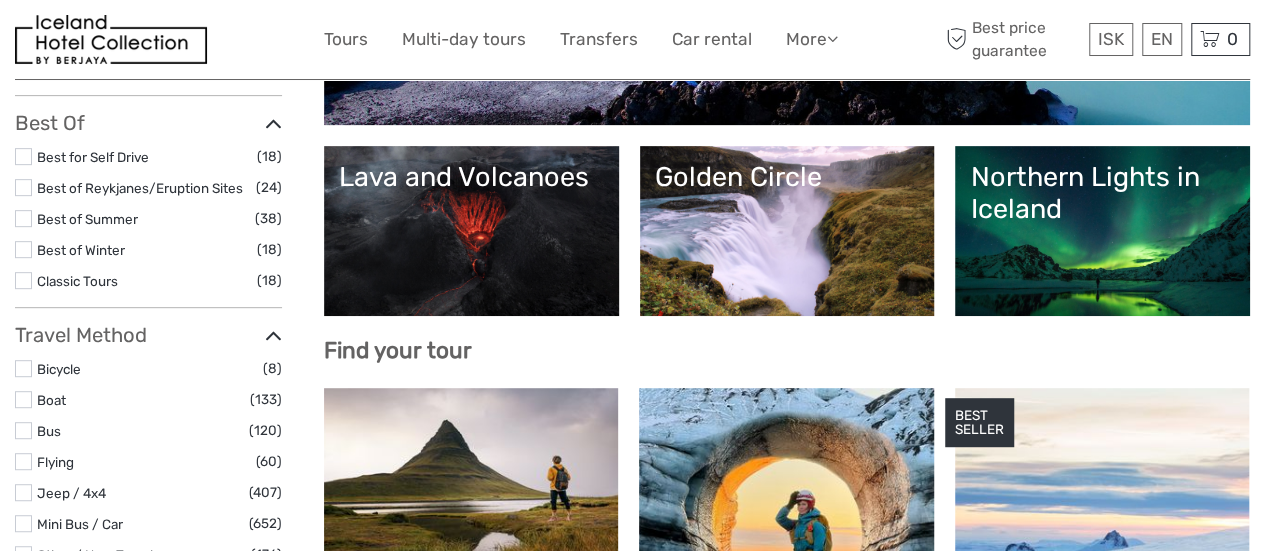 scroll, scrollTop: 0, scrollLeft: 0, axis: both 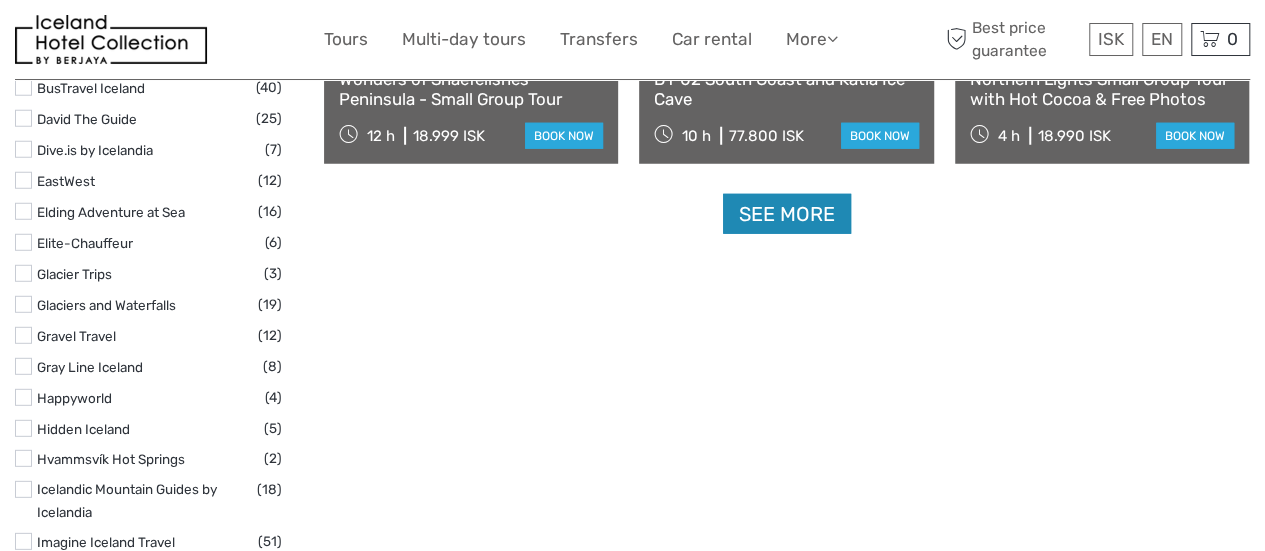 click on "See more" at bounding box center (787, 214) 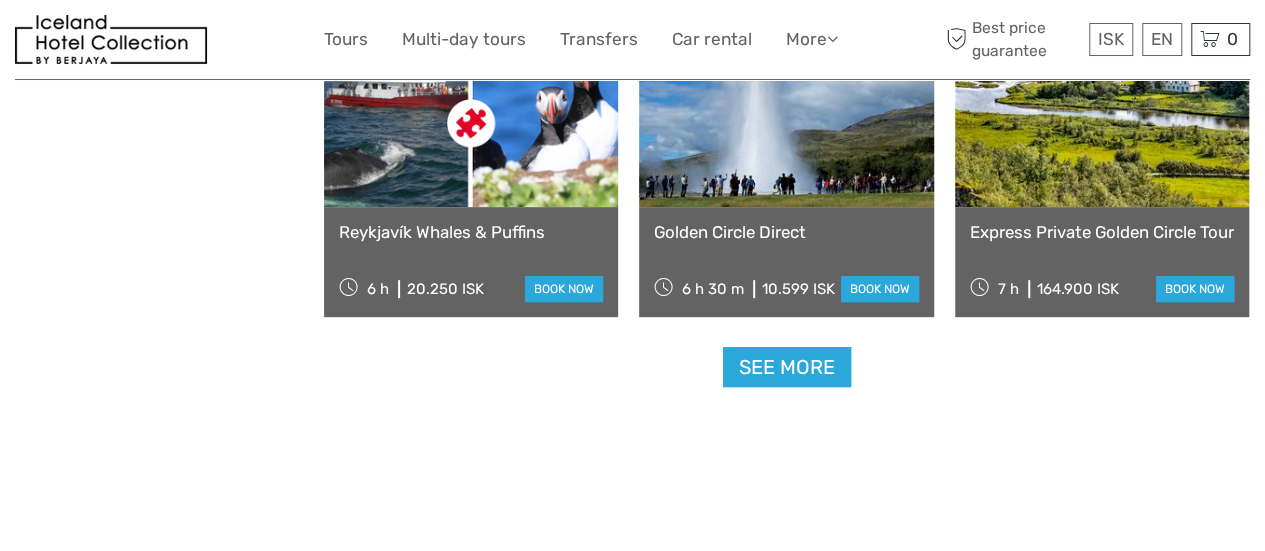 scroll, scrollTop: 4146, scrollLeft: 0, axis: vertical 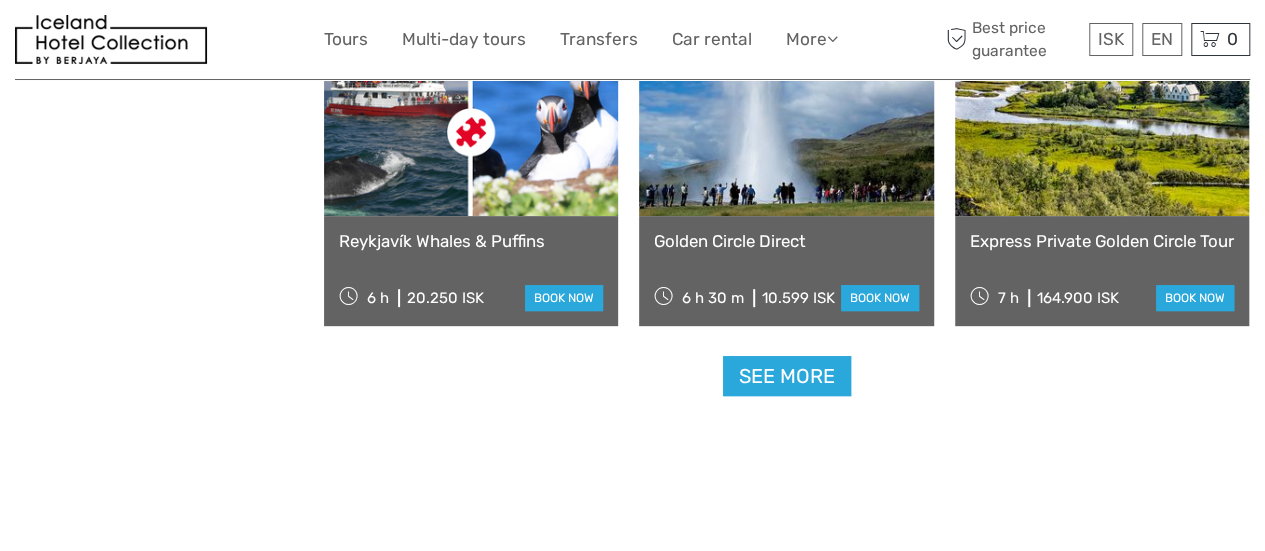click on "REGION / STARTS FROM
[CITY]
[REGION]
[REGION]
[REGION]
[CITY] / [CITY]
[REGION]
[REGION]
[REGION]
[REGION]
[CITY]
[REGION]
[REGION]
[REGION]
[CITY] / [CITY]
[REGION]
[REGION]
[REGION]
[REGION]
Top Attractions
[EVENT] in [LOCATION]
[ATTRACTION]
[GEOLOGICAL_FEATURE]
[FACILITY_TYPE], [FACILITY_TYPE] and [FACILITY_TYPE]
[FACILITY_TYPE], [FACILITY_TYPE] and [FACILITY_TYPE]" at bounding box center (787, -1763) 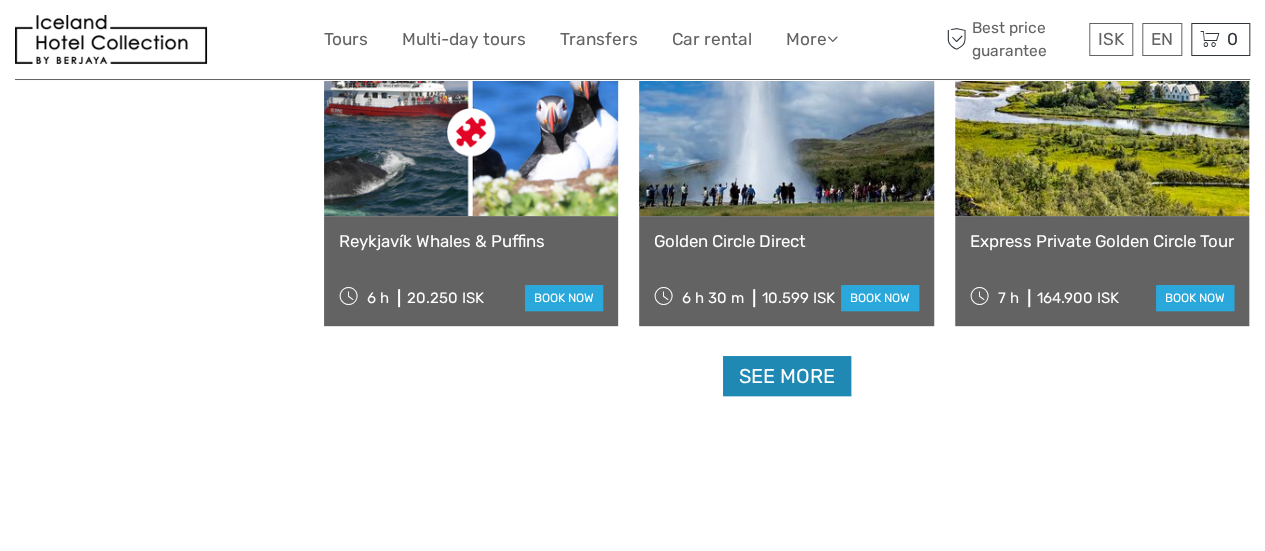 click on "See more" at bounding box center [787, 376] 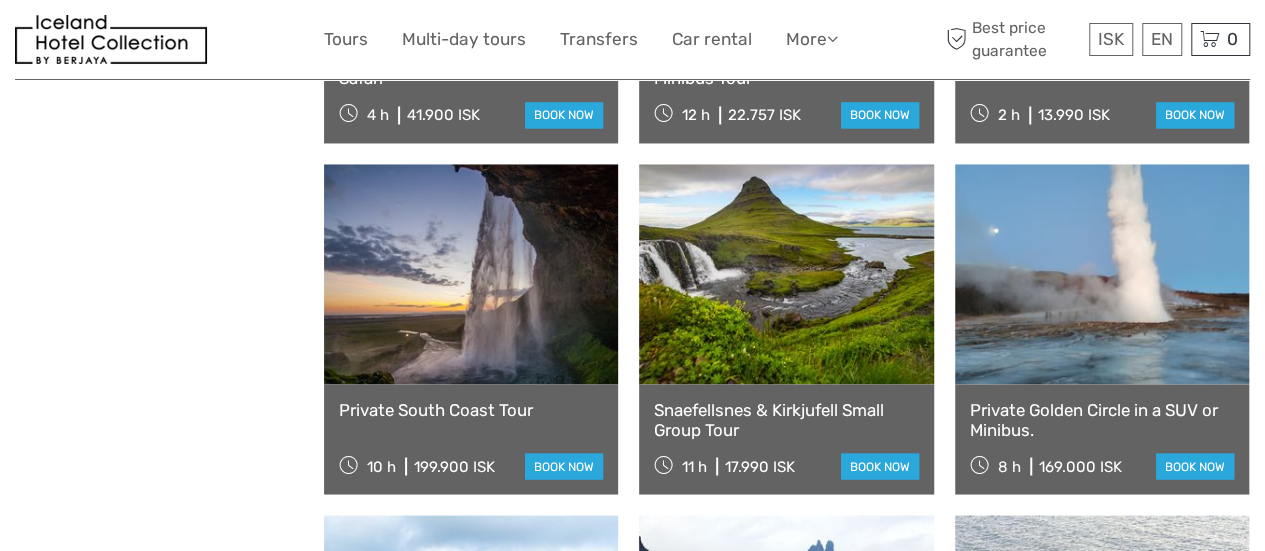 scroll, scrollTop: 5380, scrollLeft: 0, axis: vertical 